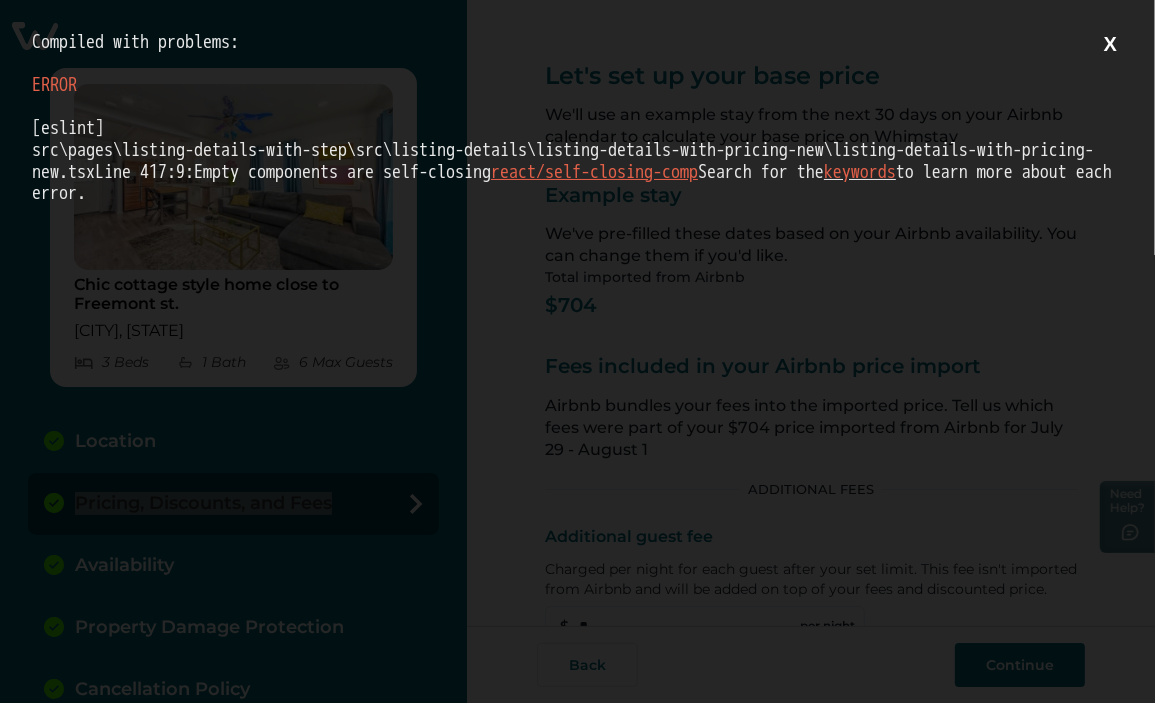 scroll, scrollTop: 0, scrollLeft: 0, axis: both 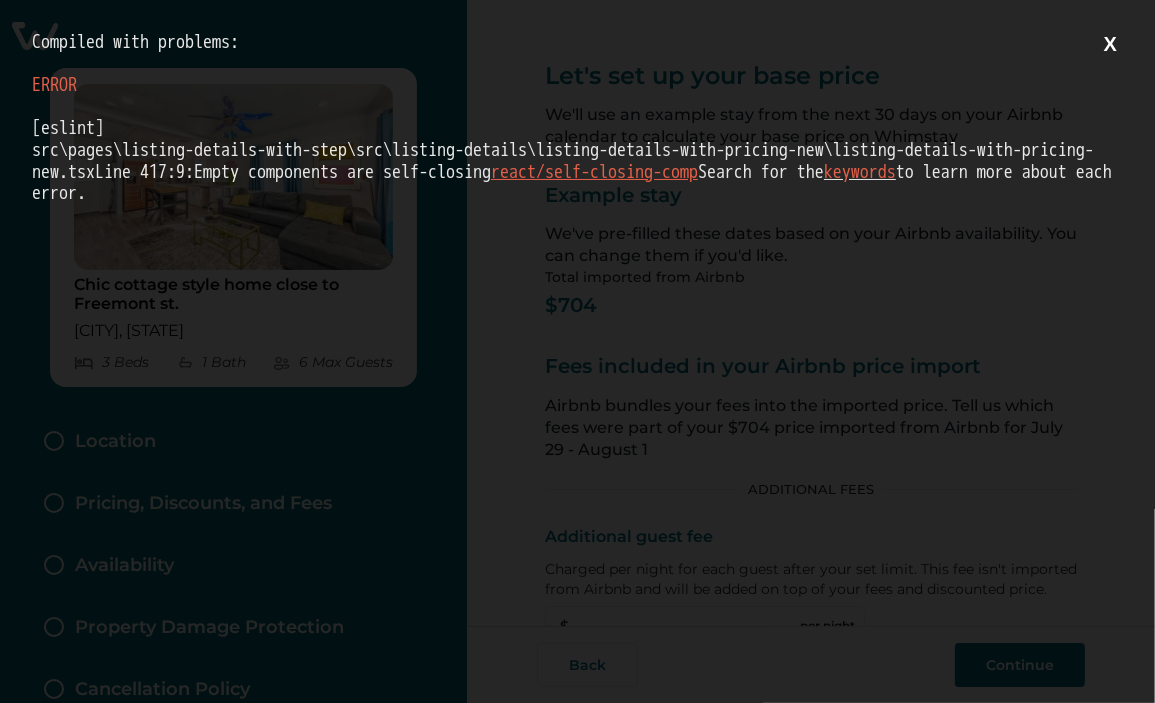 type on "*" 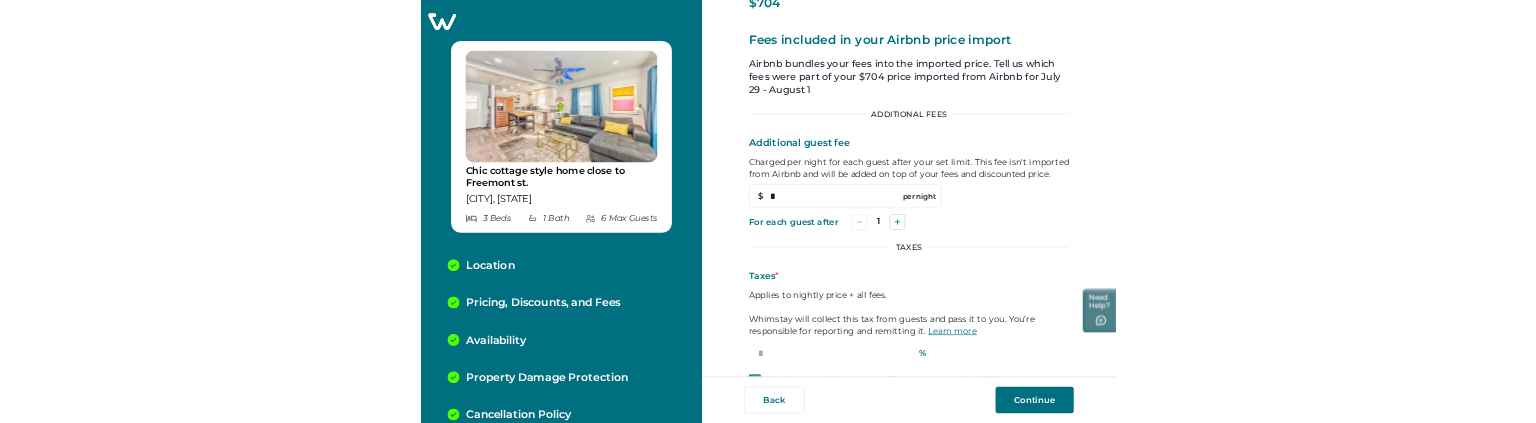 scroll, scrollTop: 368, scrollLeft: 0, axis: vertical 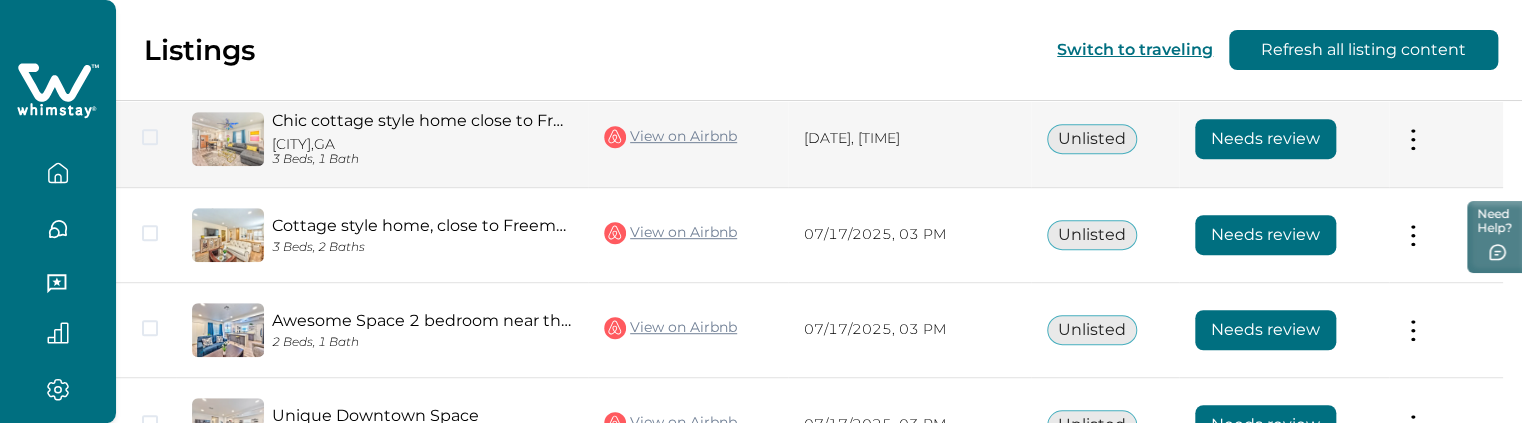 click on "Needs review" at bounding box center [1265, 139] 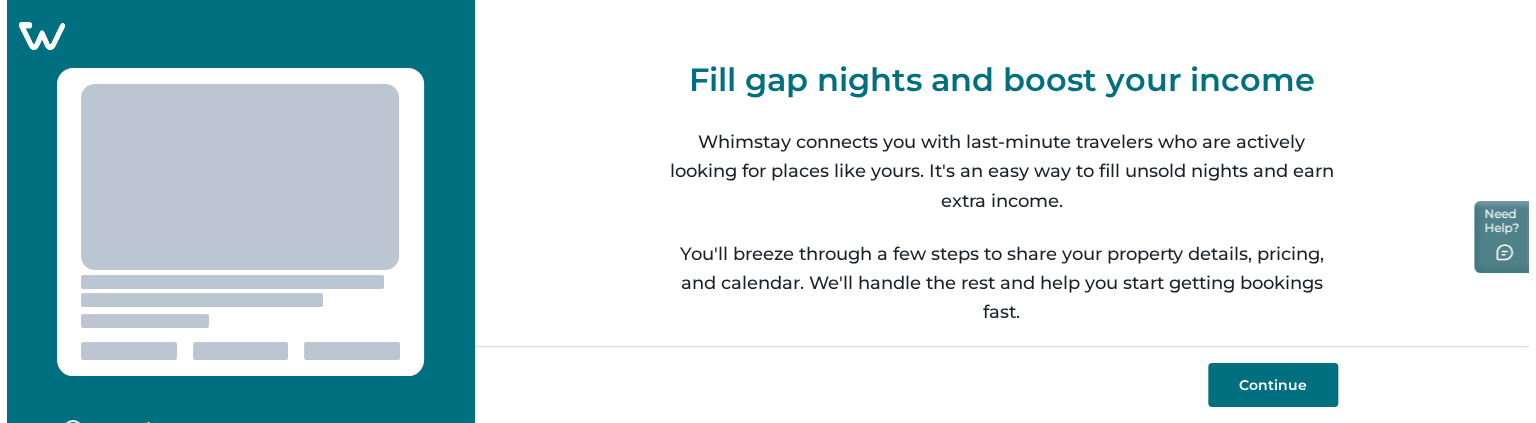 scroll, scrollTop: 0, scrollLeft: 0, axis: both 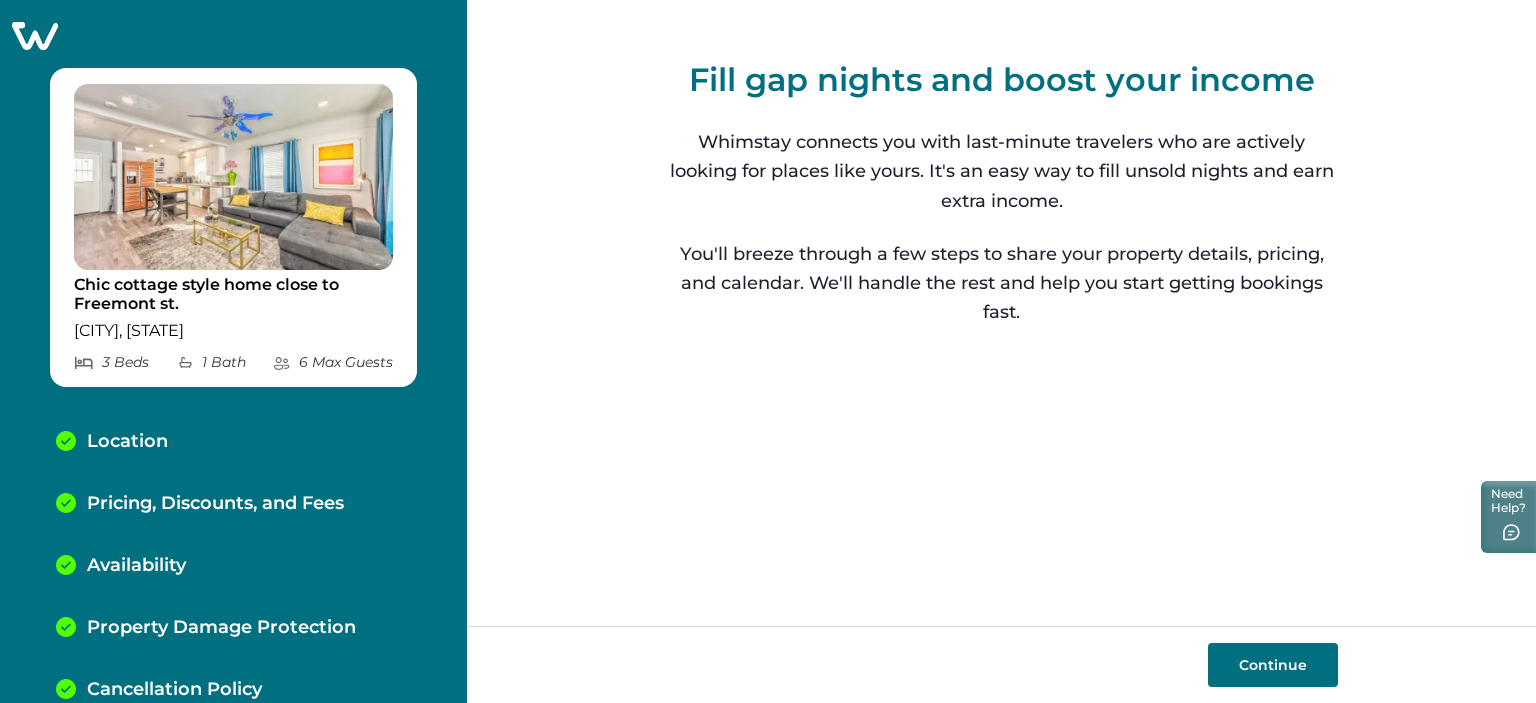 click on "Continue" at bounding box center [1273, 665] 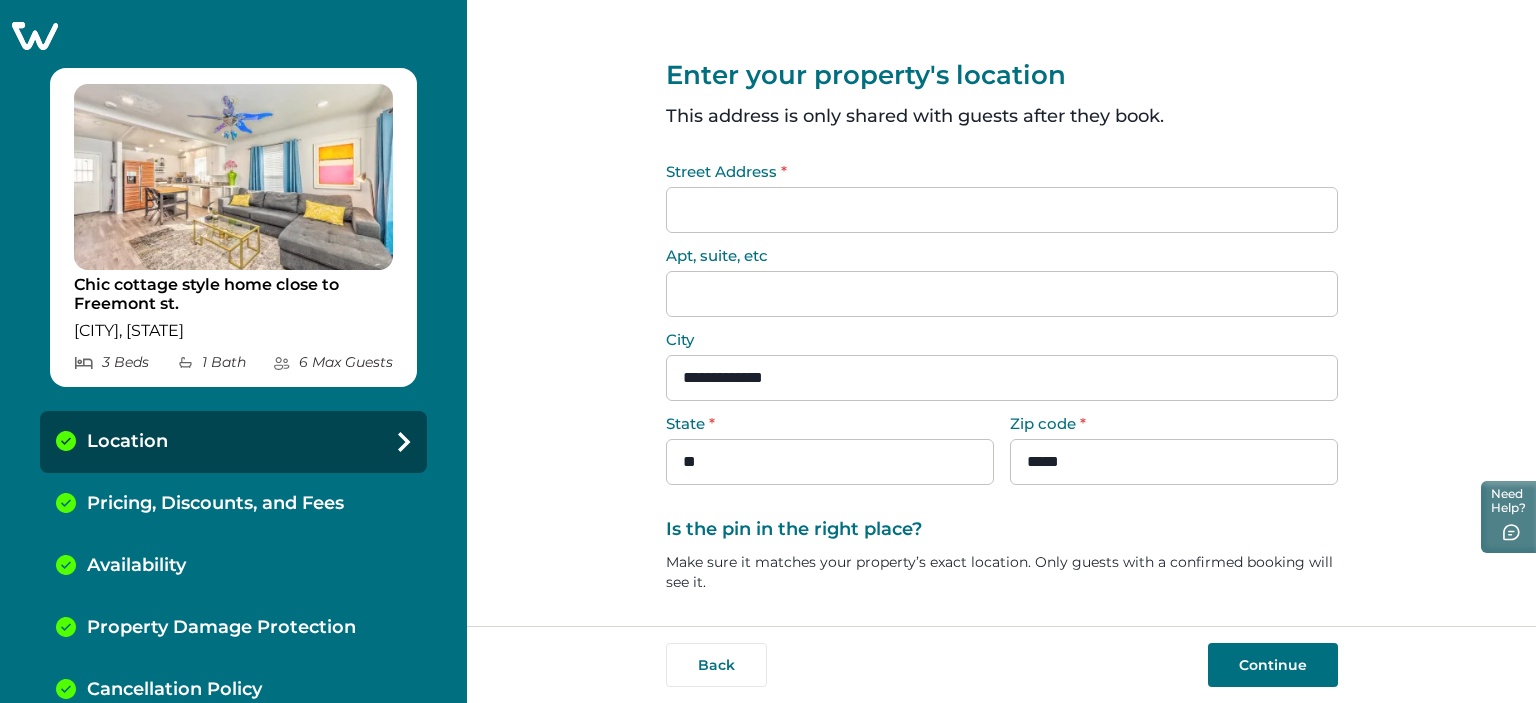 type on "**********" 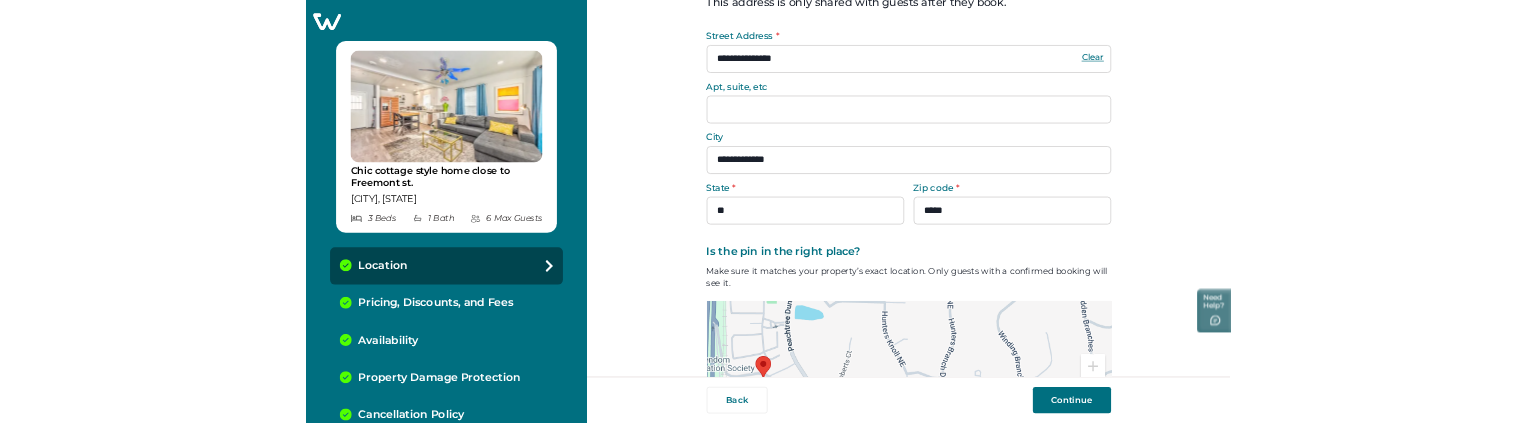 scroll, scrollTop: 0, scrollLeft: 0, axis: both 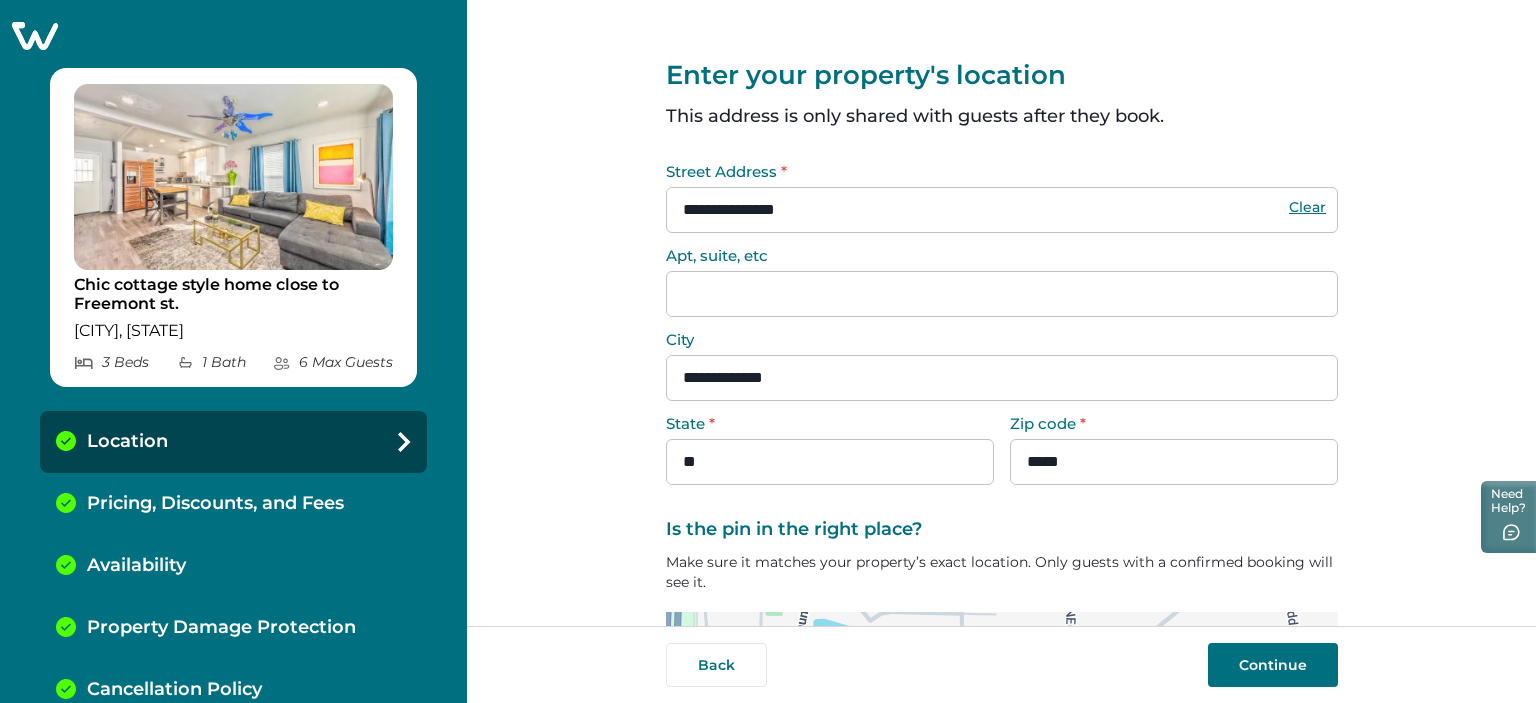 click on "Continue" at bounding box center [1273, 665] 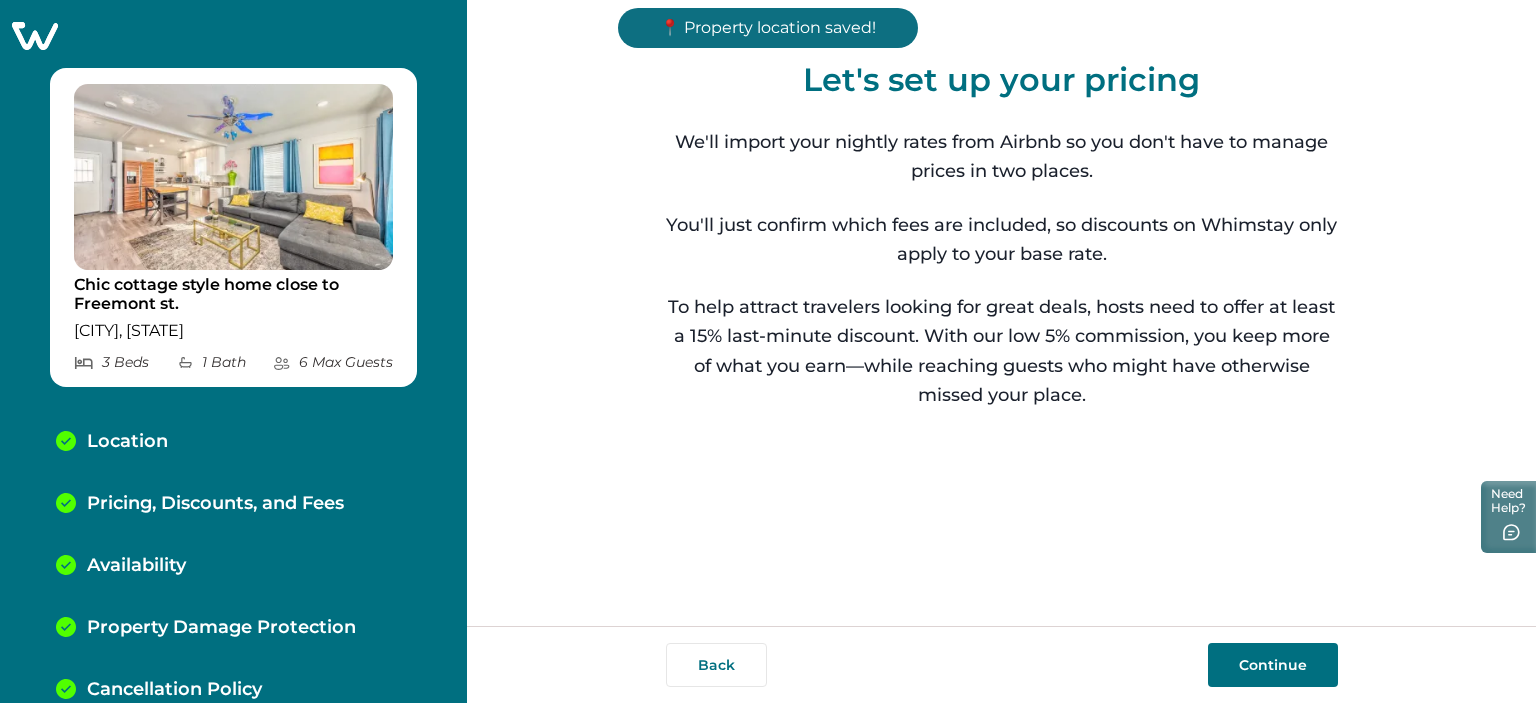 click on "Continue" at bounding box center (1273, 665) 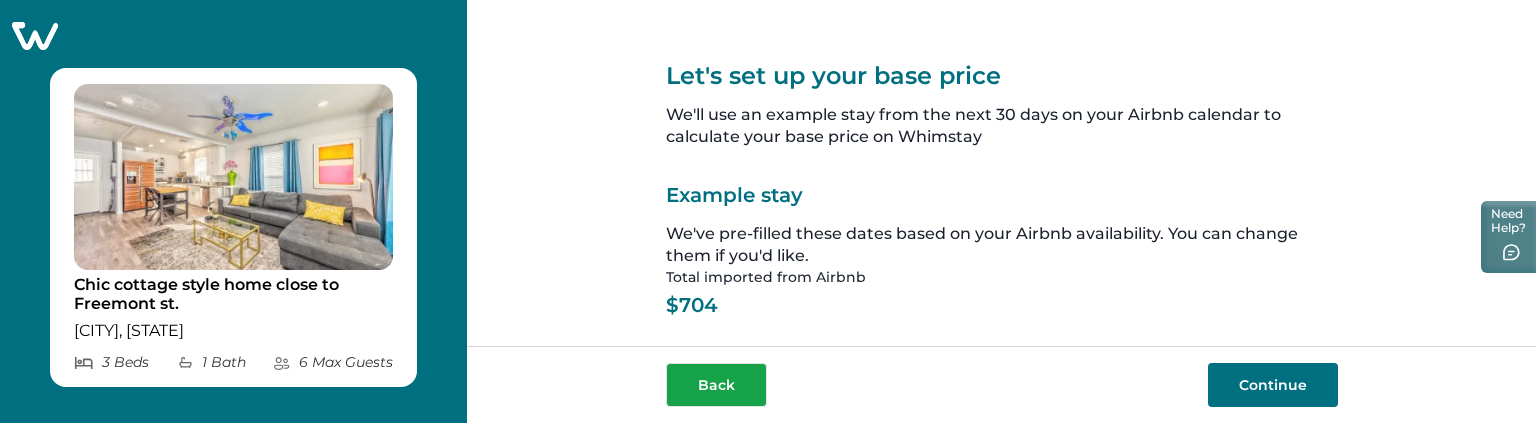 click on "Back" at bounding box center (716, 385) 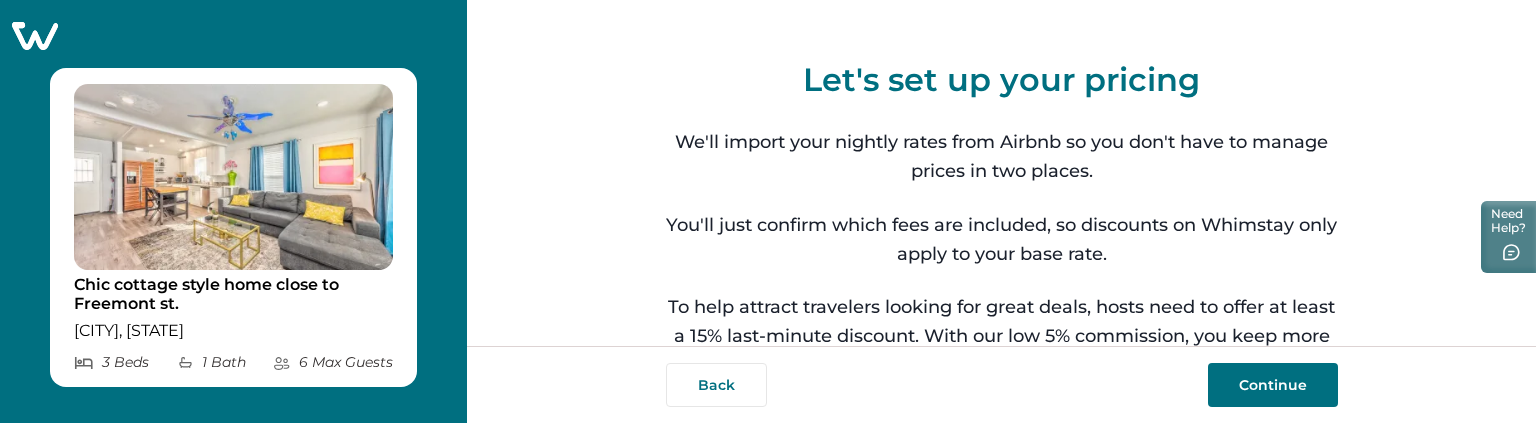 click on "Back" at bounding box center (716, 385) 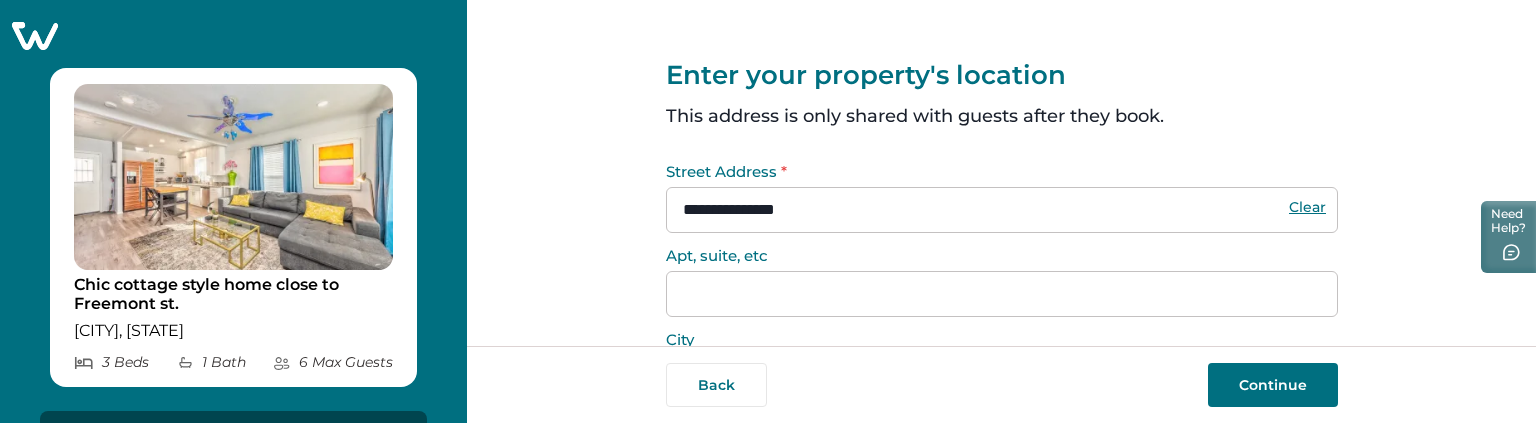 scroll, scrollTop: 49, scrollLeft: 0, axis: vertical 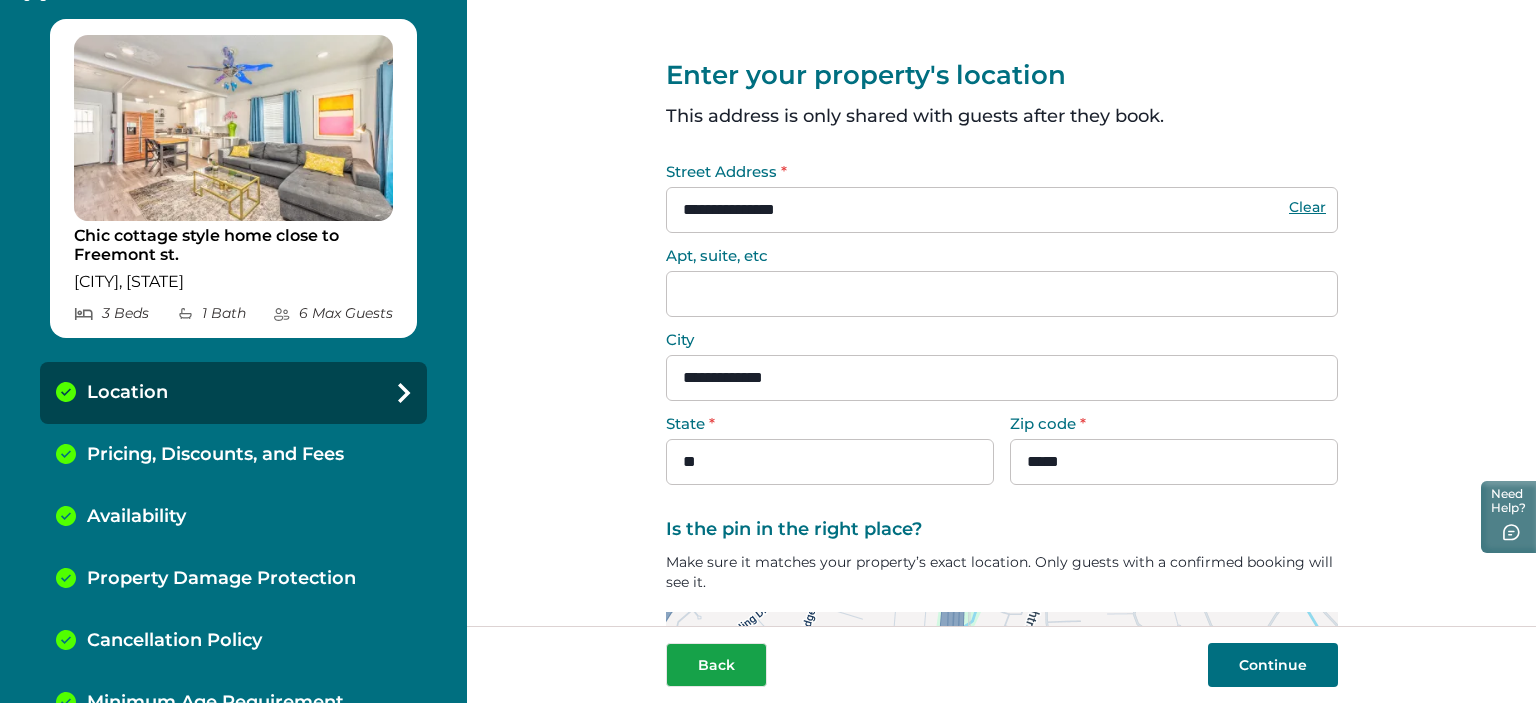 click on "Back" at bounding box center (716, 665) 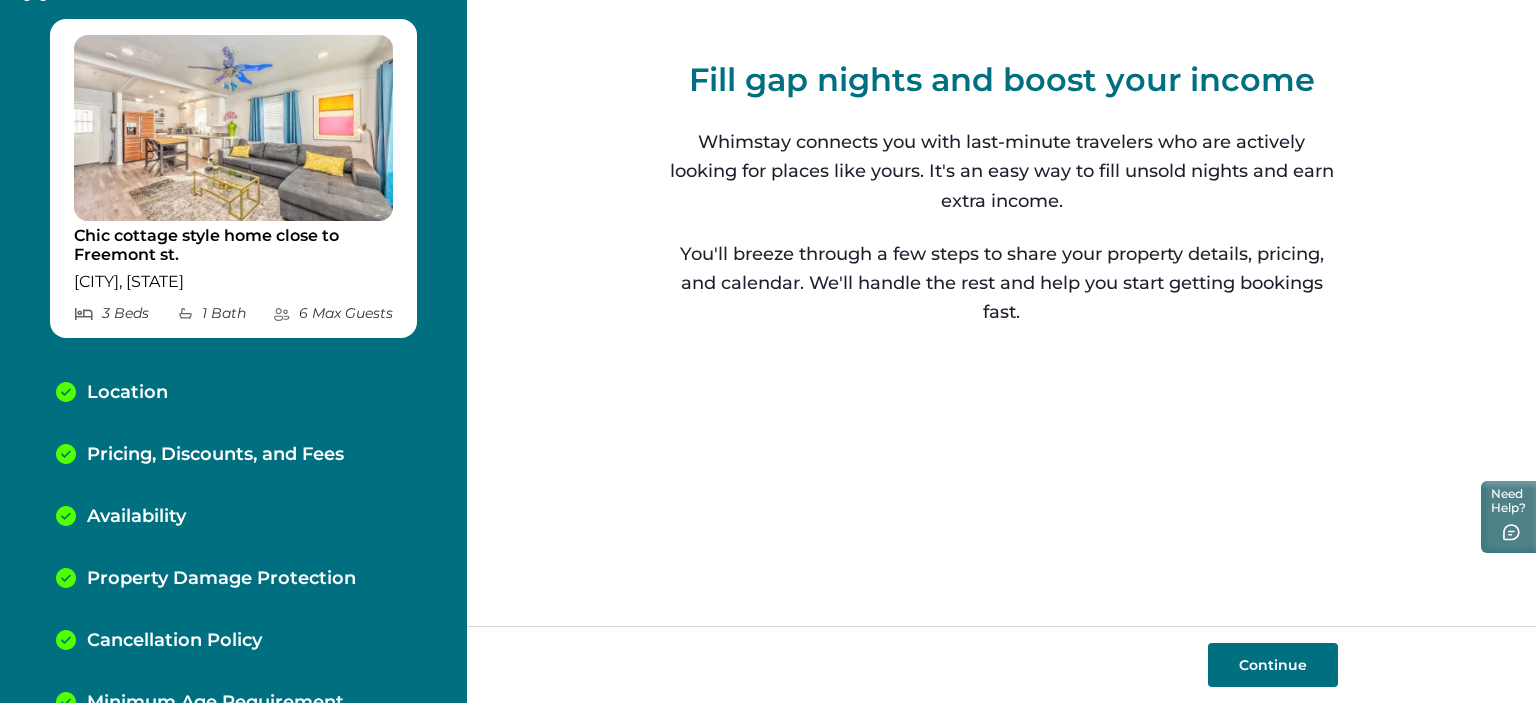 click on "Continue" at bounding box center [1273, 665] 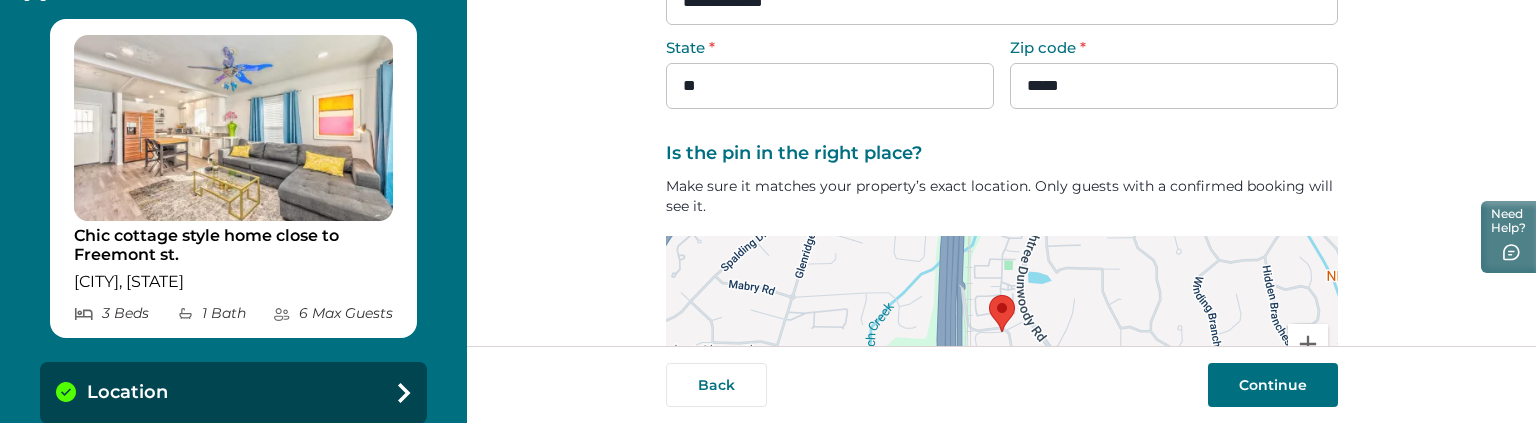 scroll, scrollTop: 542, scrollLeft: 0, axis: vertical 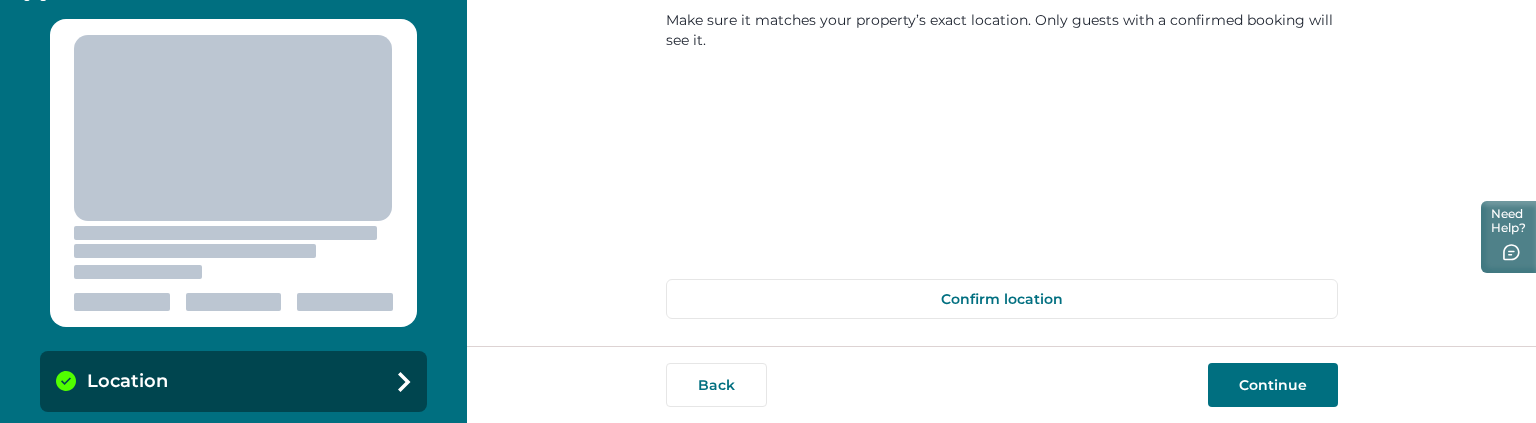 select on "**" 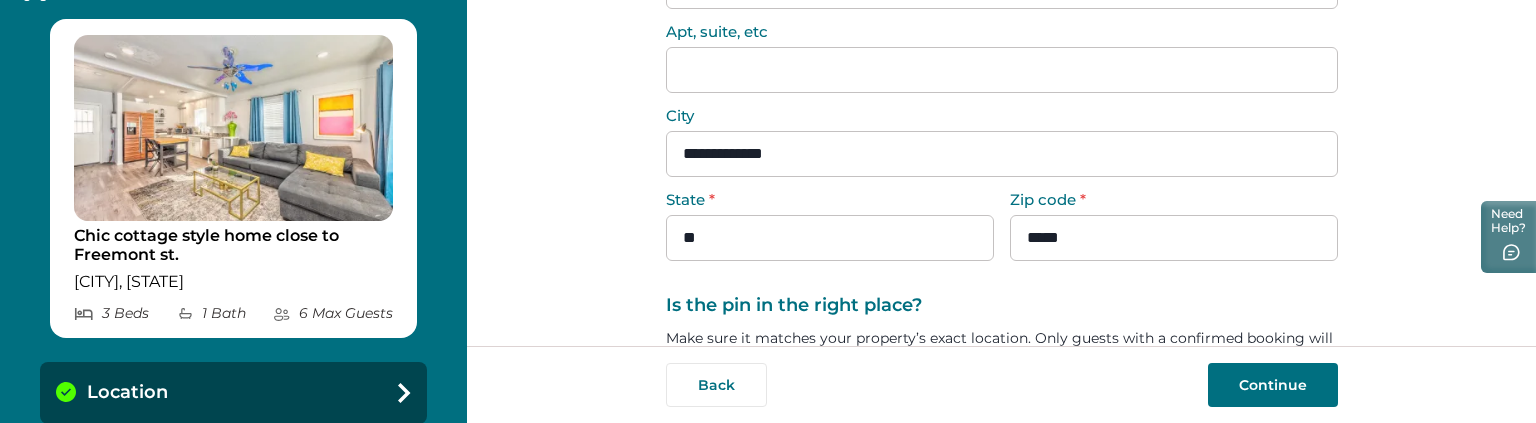 scroll, scrollTop: 0, scrollLeft: 0, axis: both 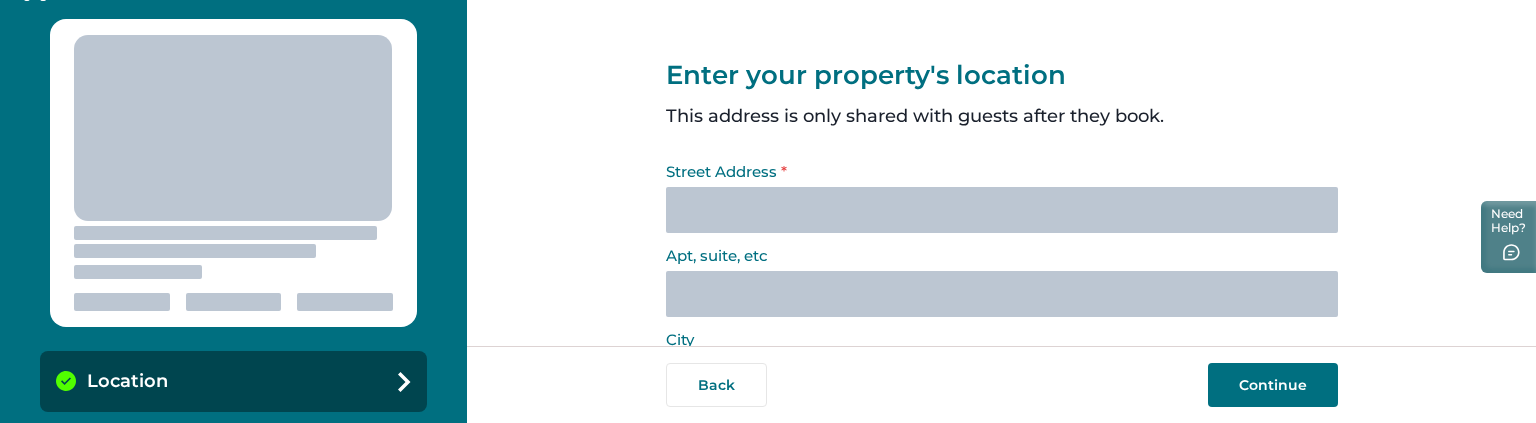 select on "**" 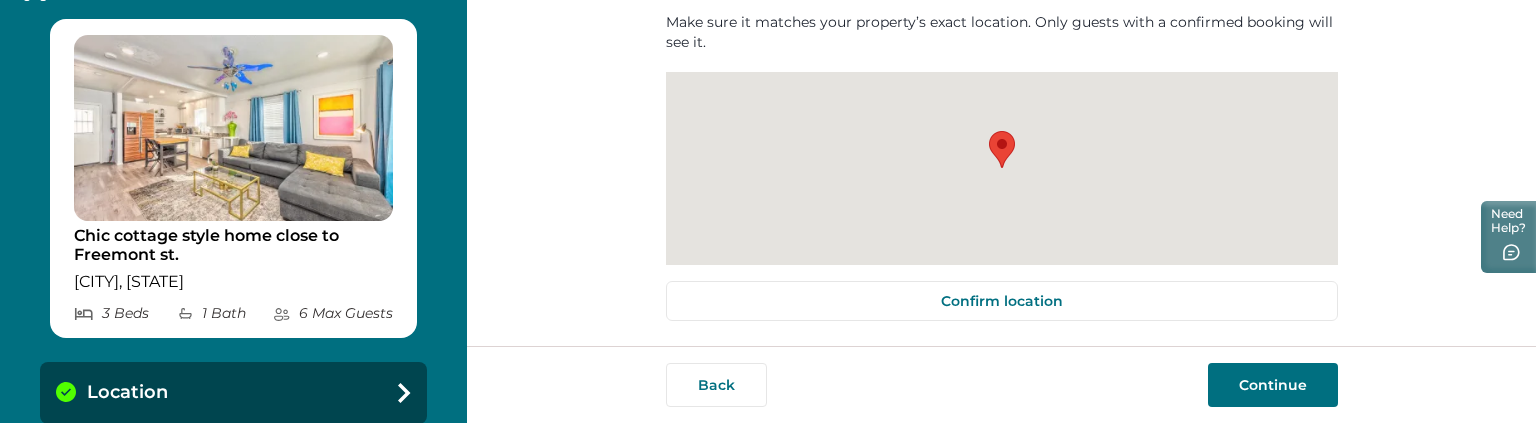scroll, scrollTop: 542, scrollLeft: 0, axis: vertical 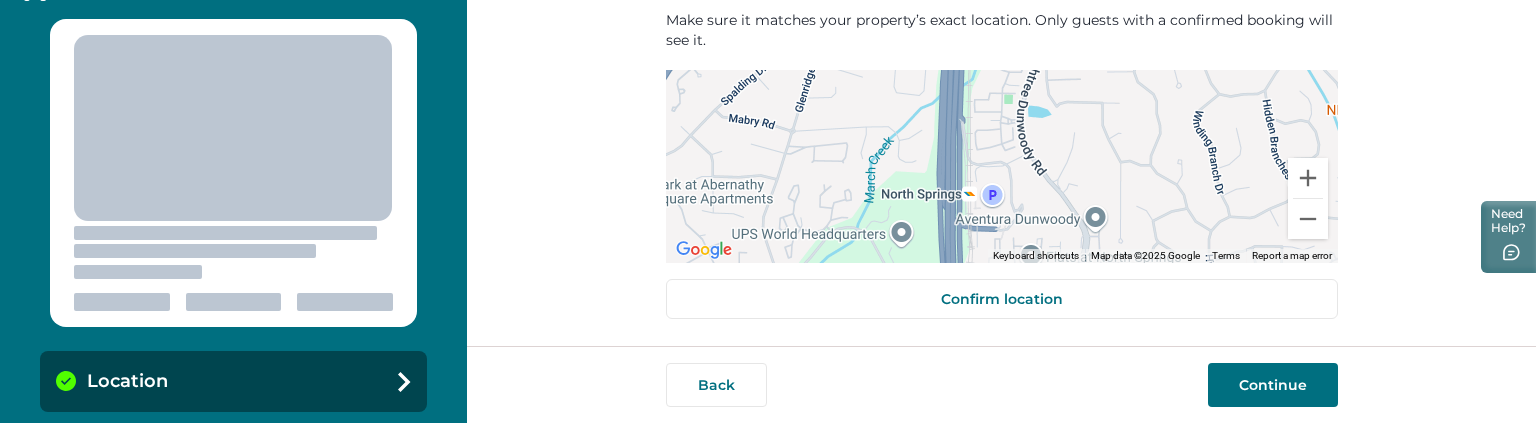 select on "**" 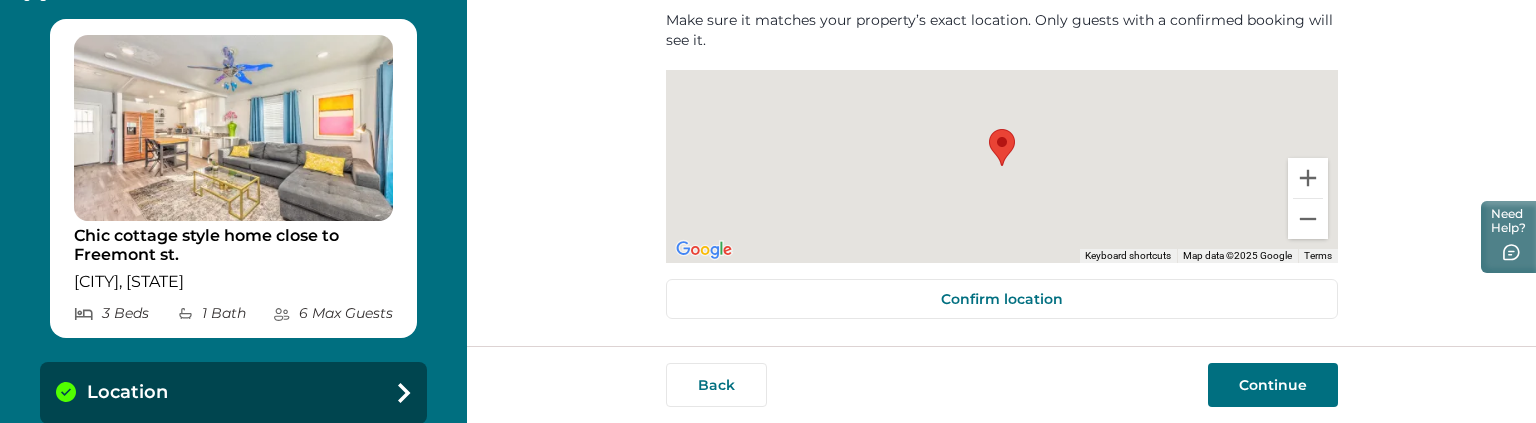 type on "**********" 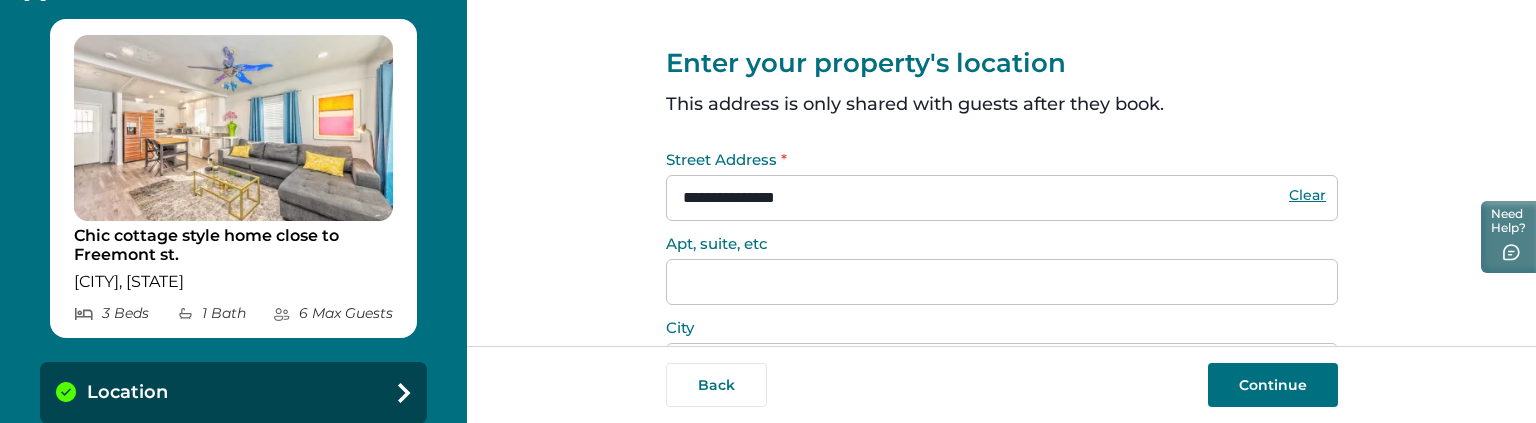 scroll, scrollTop: 0, scrollLeft: 0, axis: both 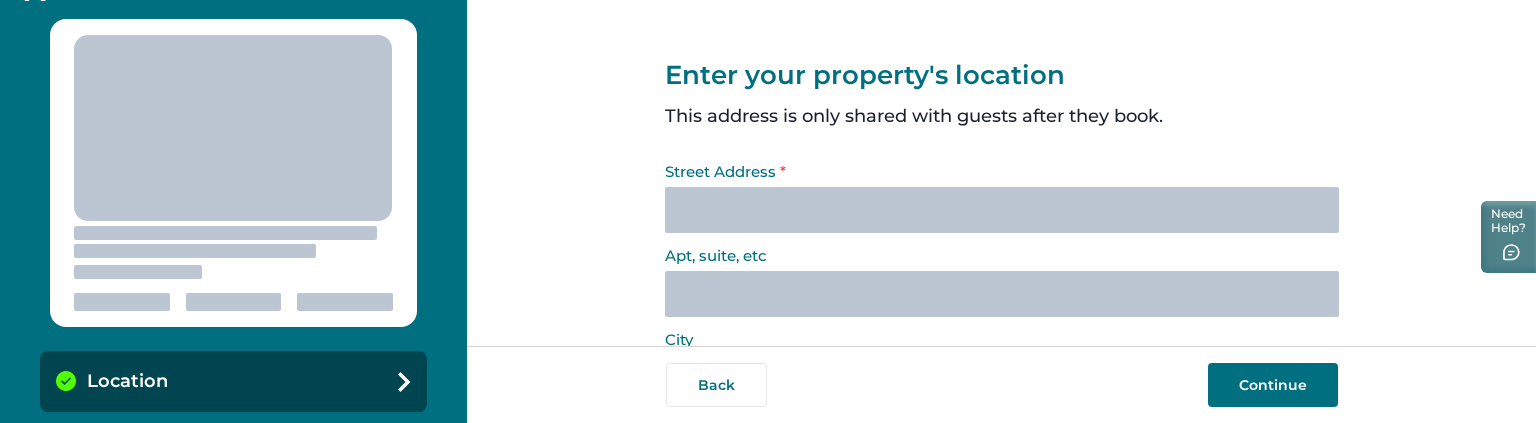 select on "**" 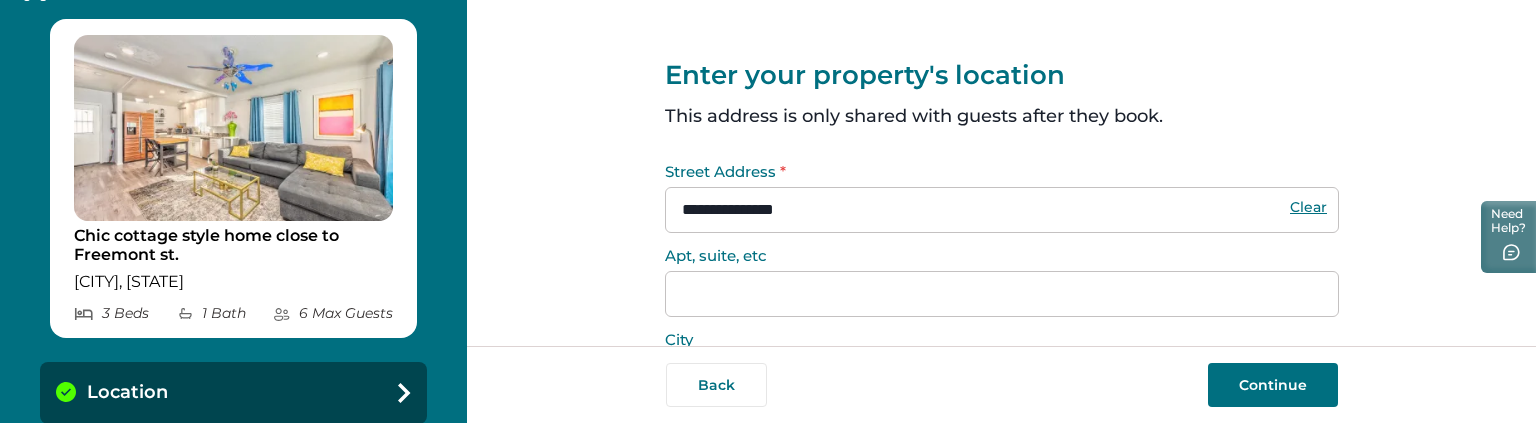 select on "**" 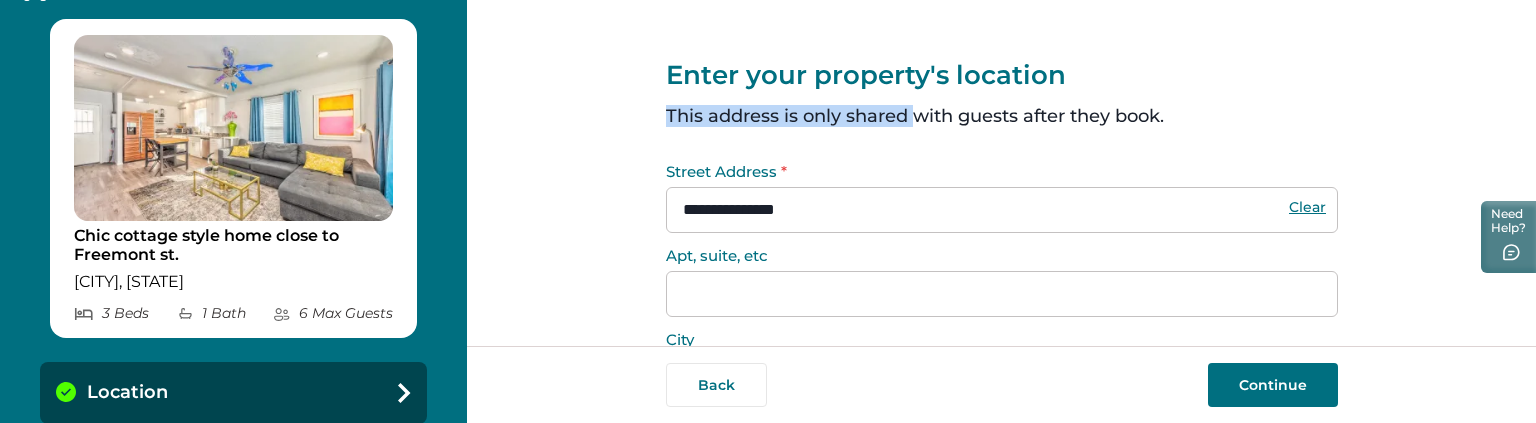 drag, startPoint x: 656, startPoint y: 111, endPoint x: 890, endPoint y: 115, distance: 234.03418 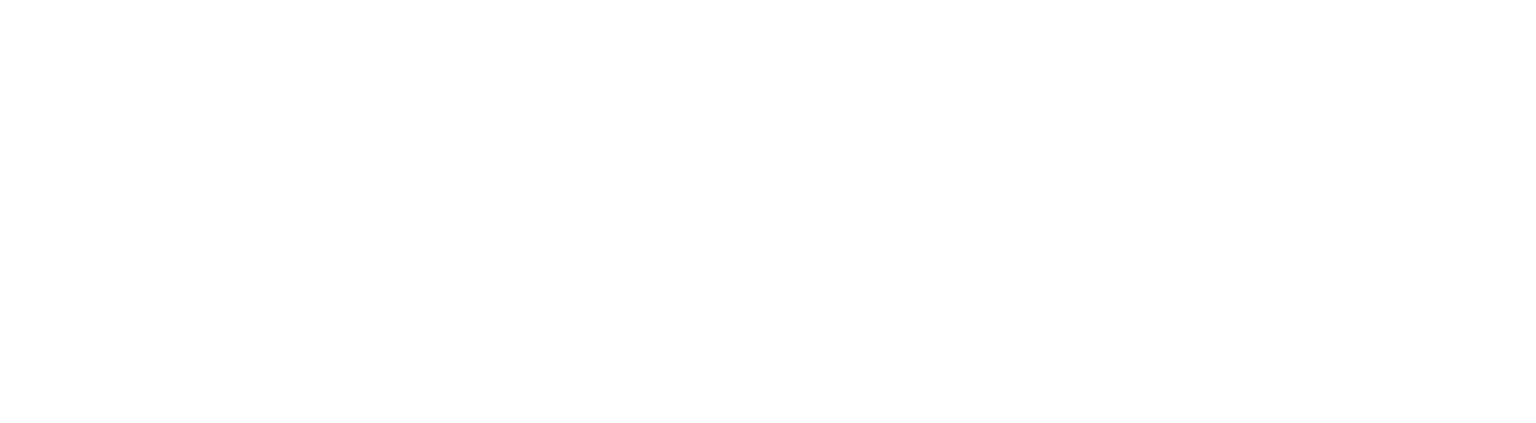 scroll, scrollTop: 0, scrollLeft: 0, axis: both 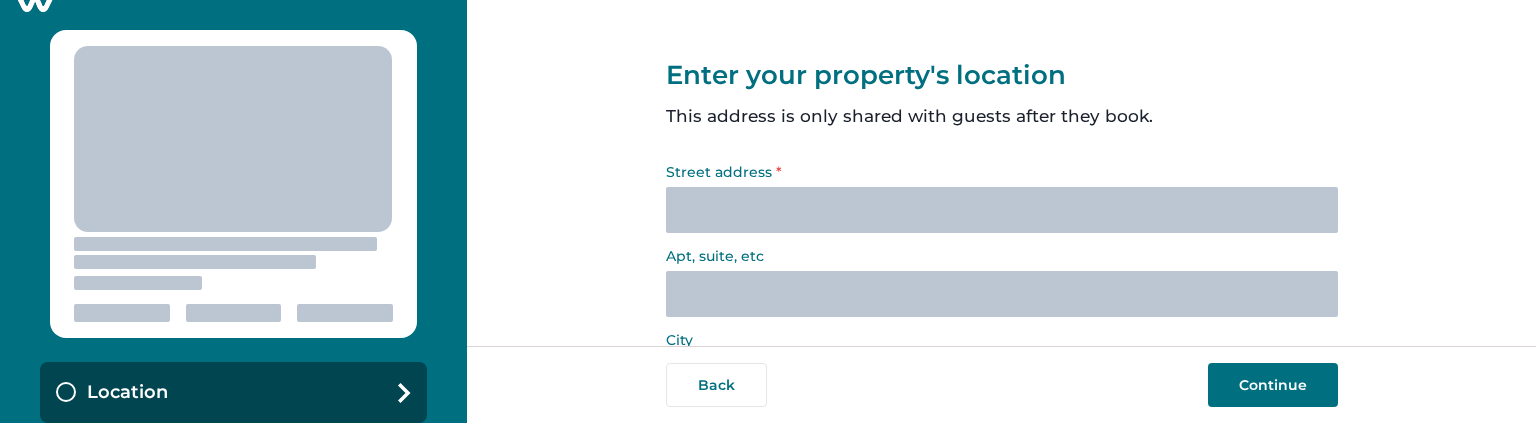 select on "**" 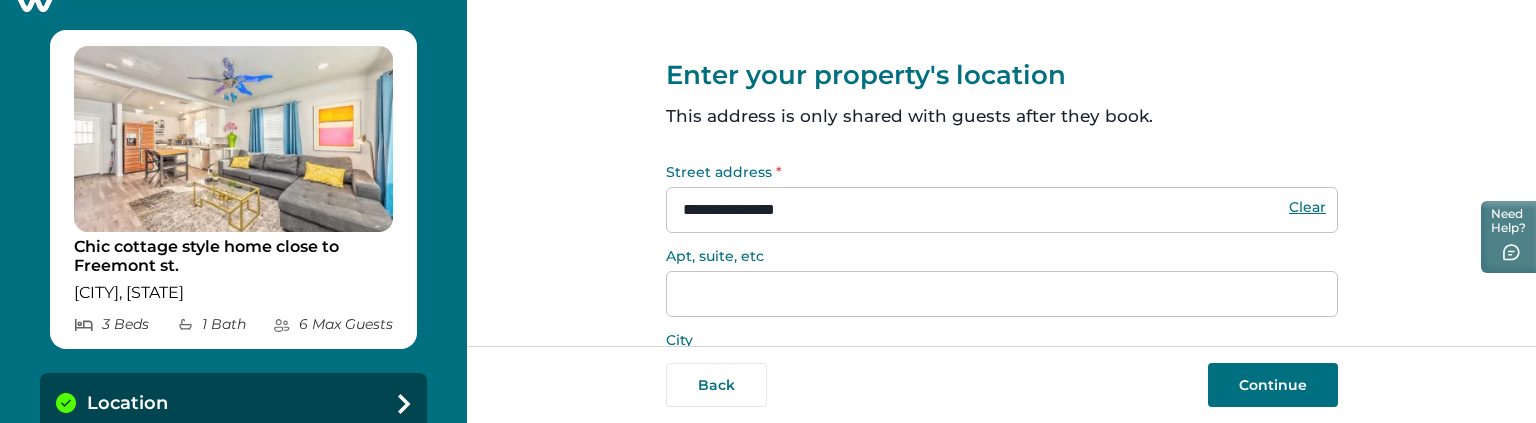 click on "**********" at bounding box center [1002, 210] 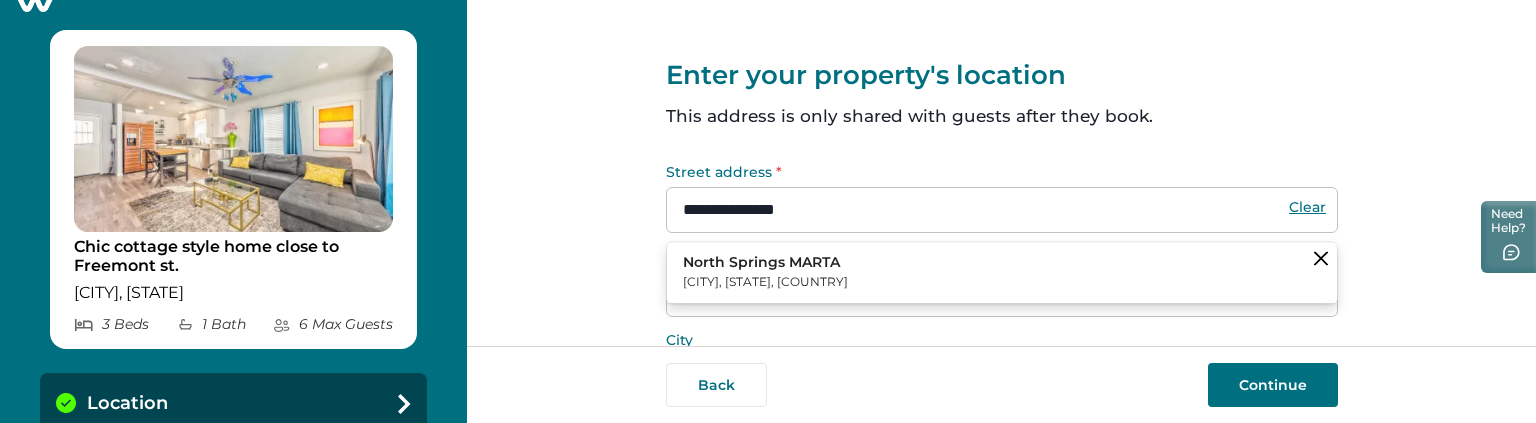 click on "**********" at bounding box center [1001, 173] 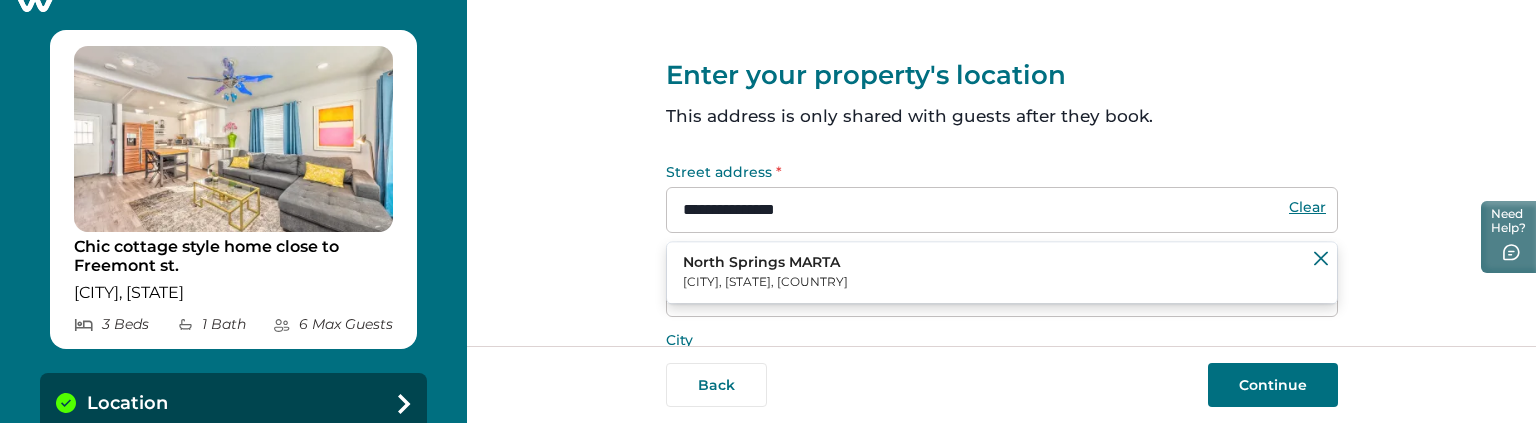 click 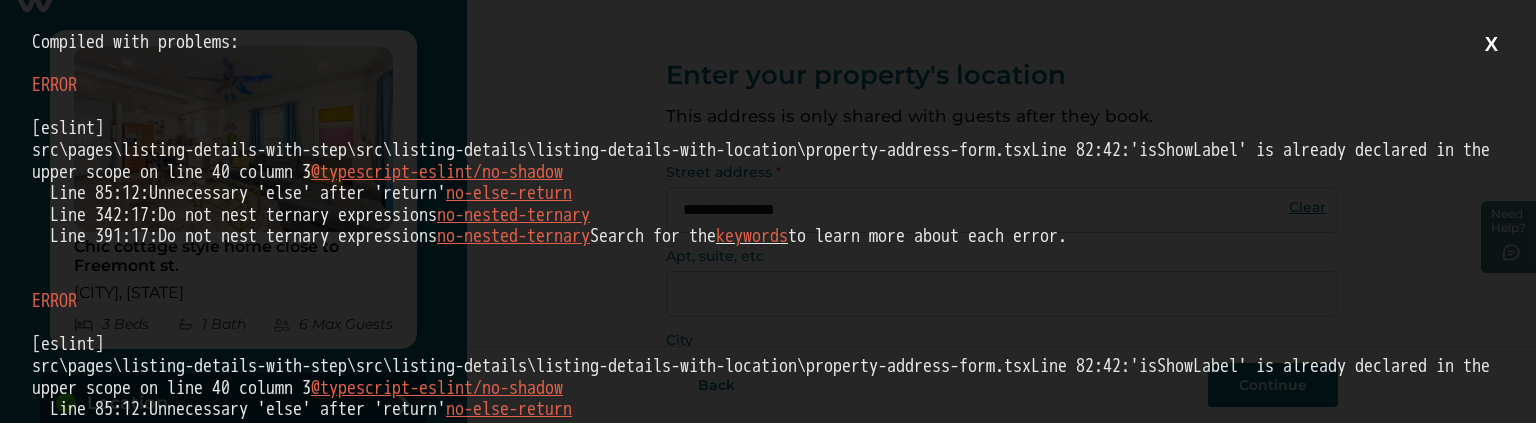 scroll, scrollTop: 0, scrollLeft: 0, axis: both 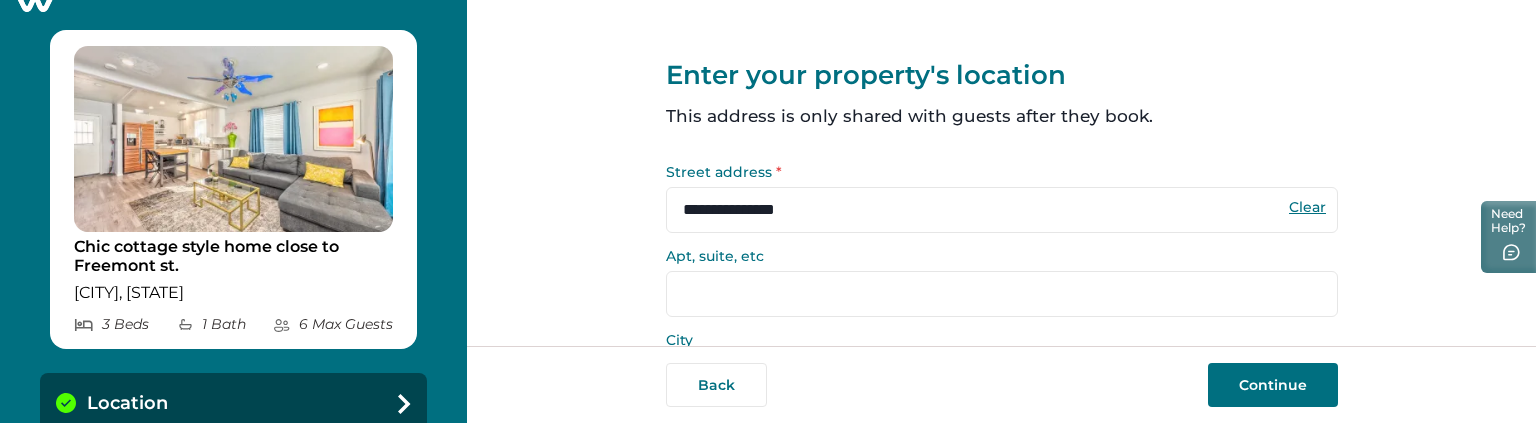 click on "Continue" at bounding box center (1273, 385) 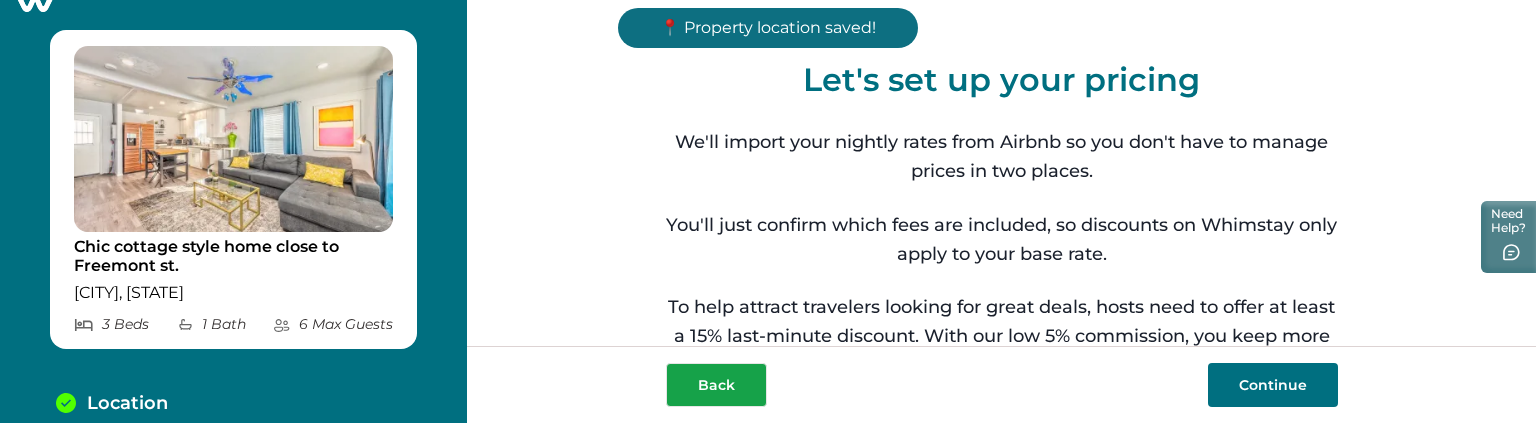 click on "Back" at bounding box center [716, 385] 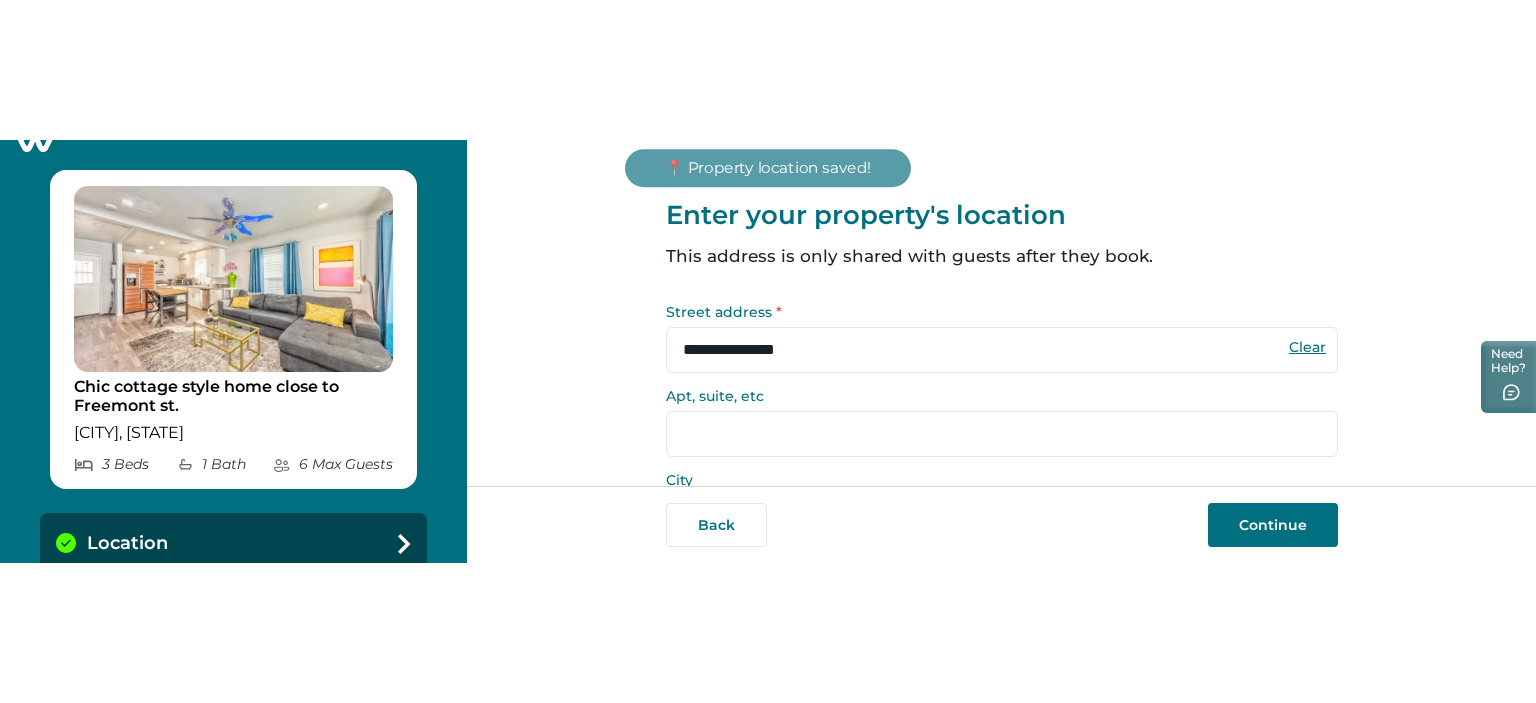 scroll, scrollTop: 49, scrollLeft: 0, axis: vertical 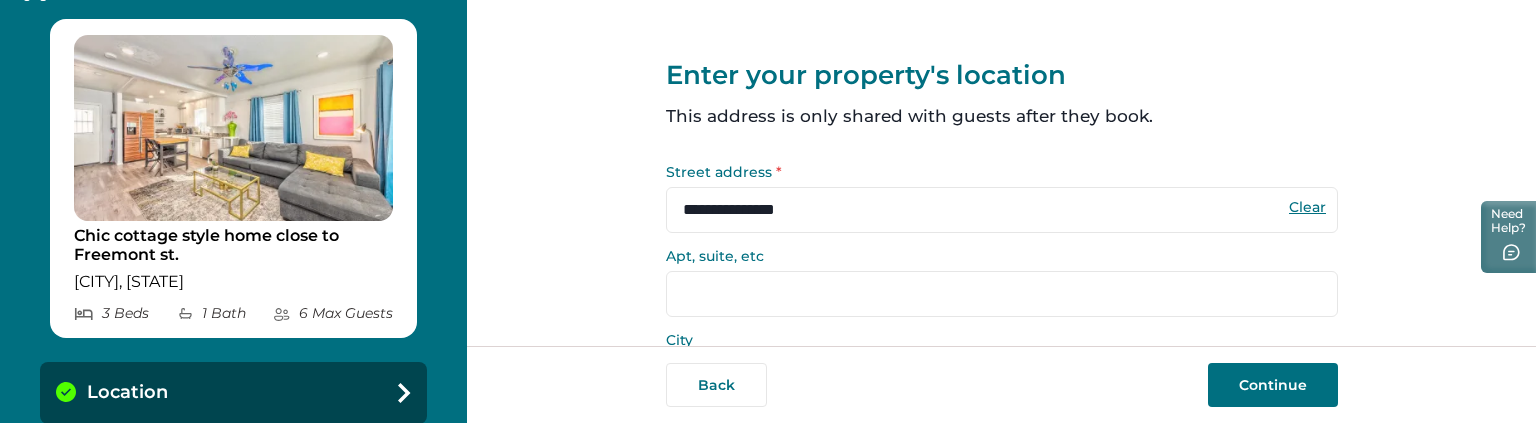 click on "Clear" at bounding box center (1308, 207) 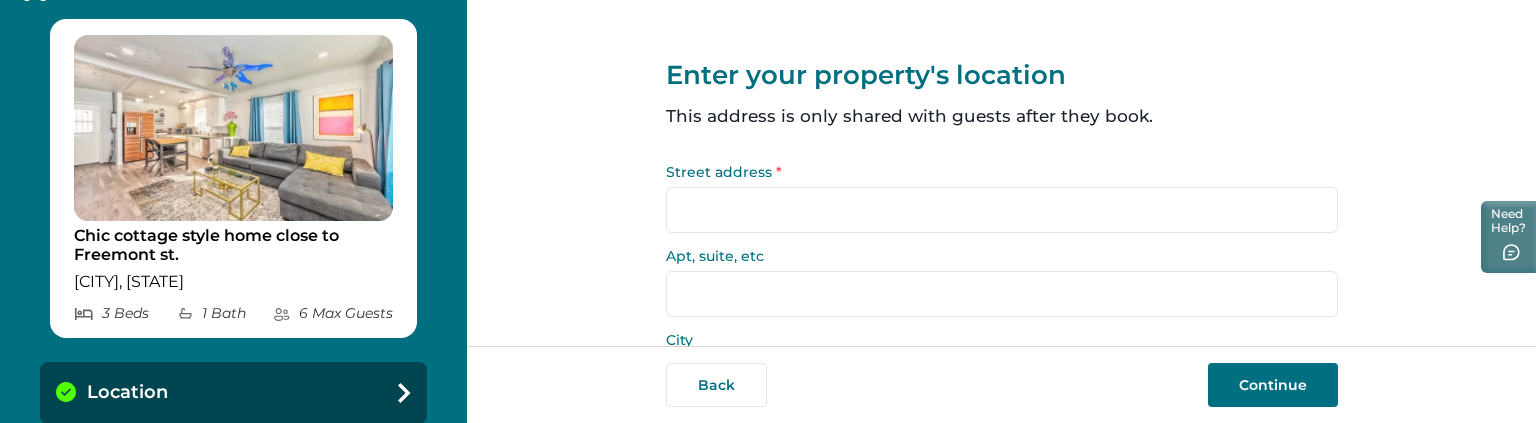 click on "Continue" at bounding box center (1273, 385) 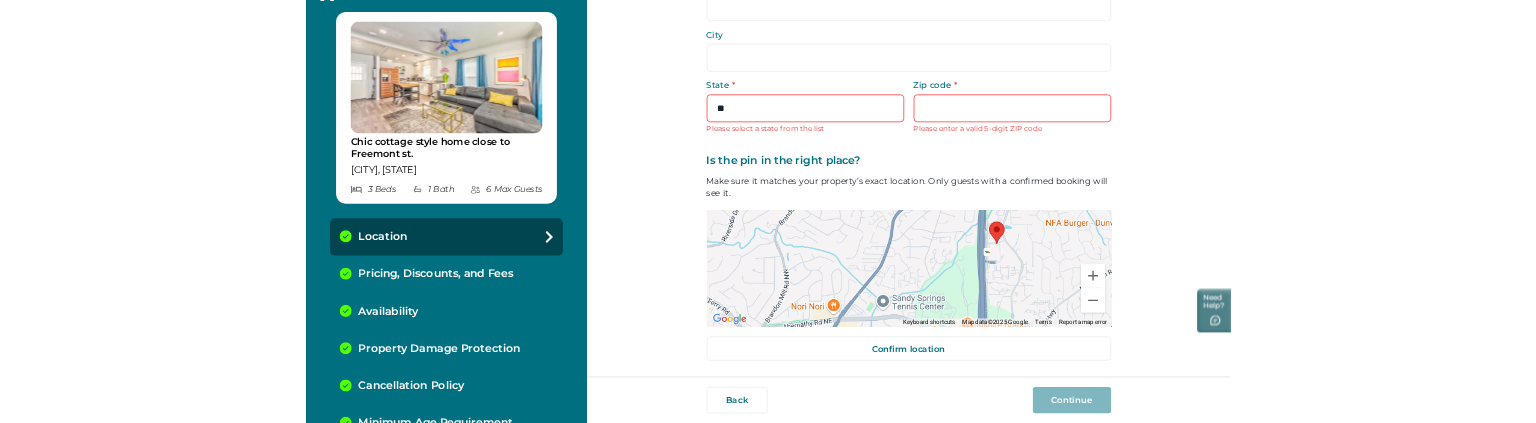 scroll, scrollTop: 0, scrollLeft: 0, axis: both 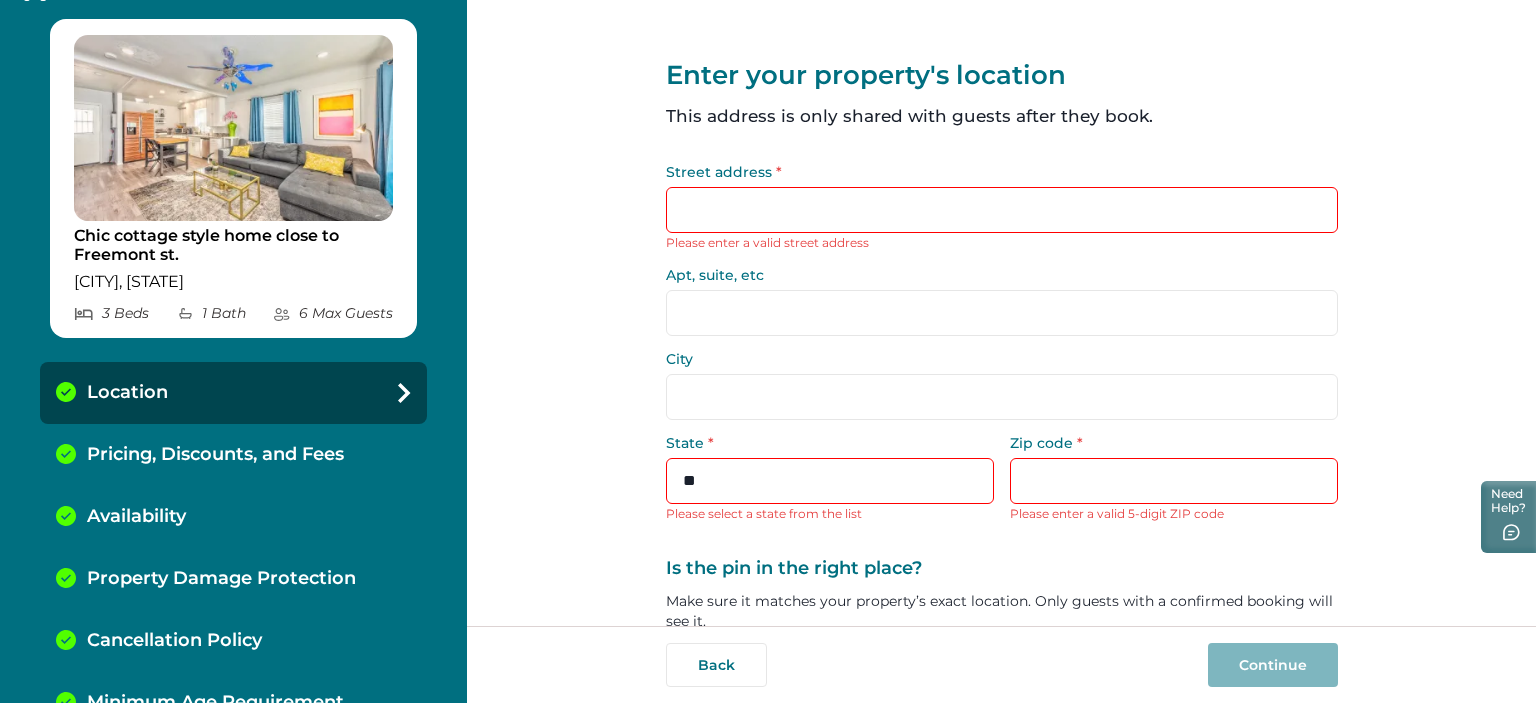 click on "Street address *" at bounding box center [1002, 210] 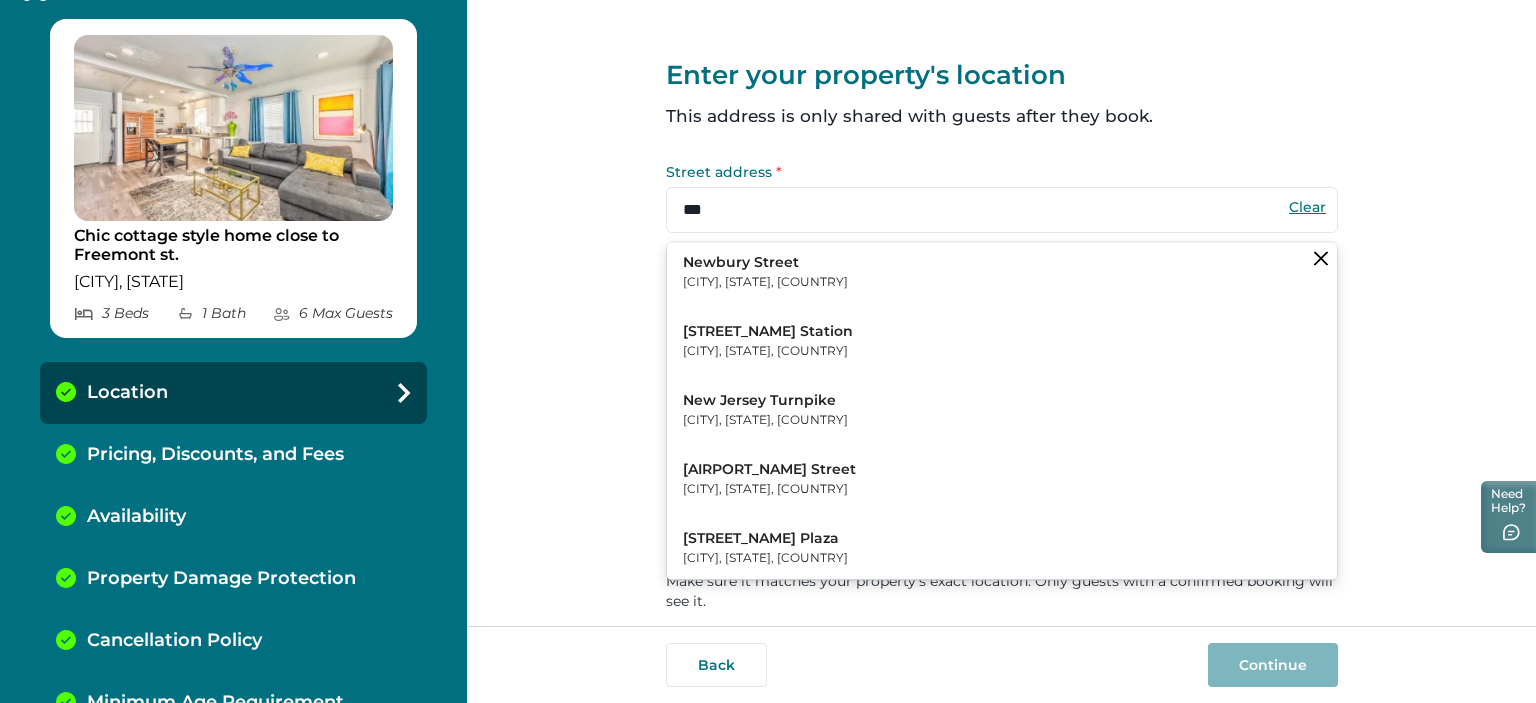 click on "Newbury Street" at bounding box center (765, 263) 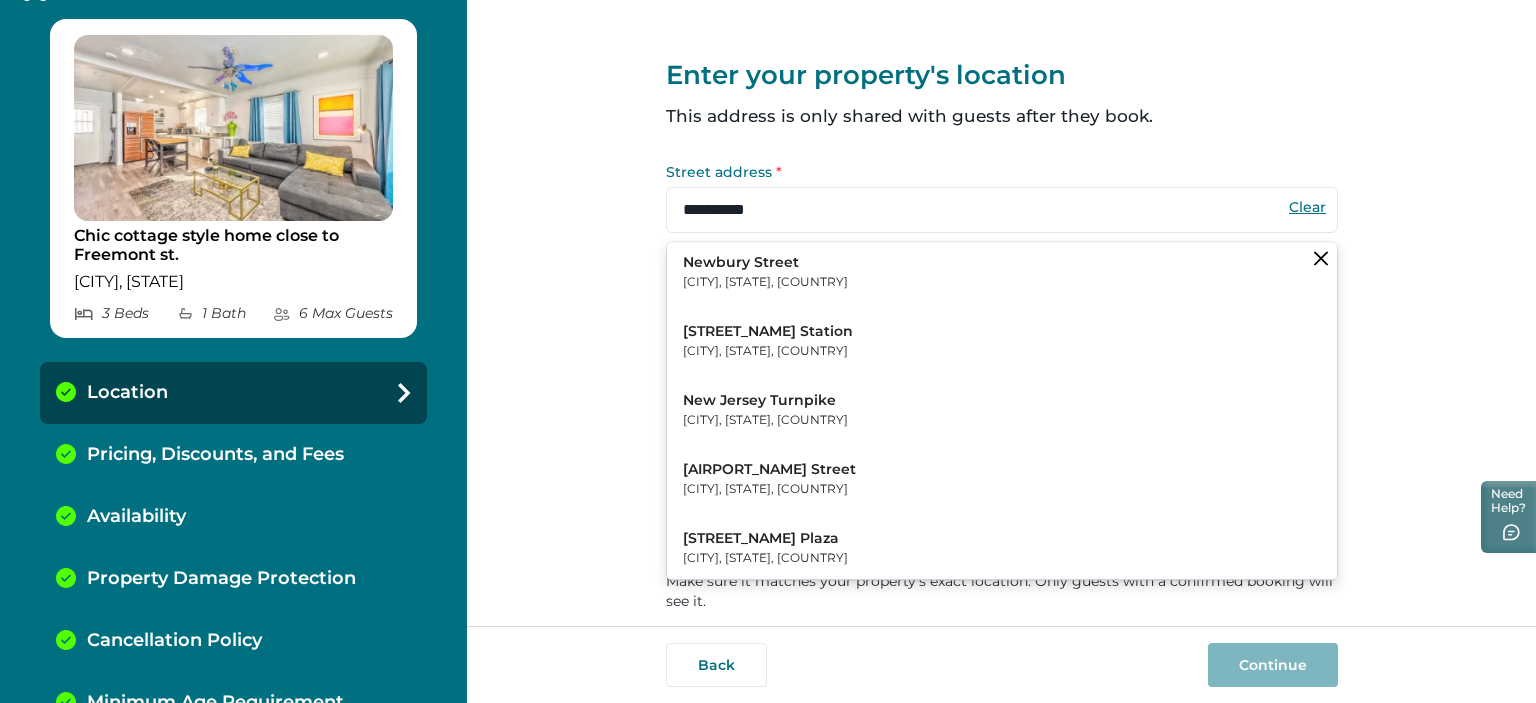 type on "******" 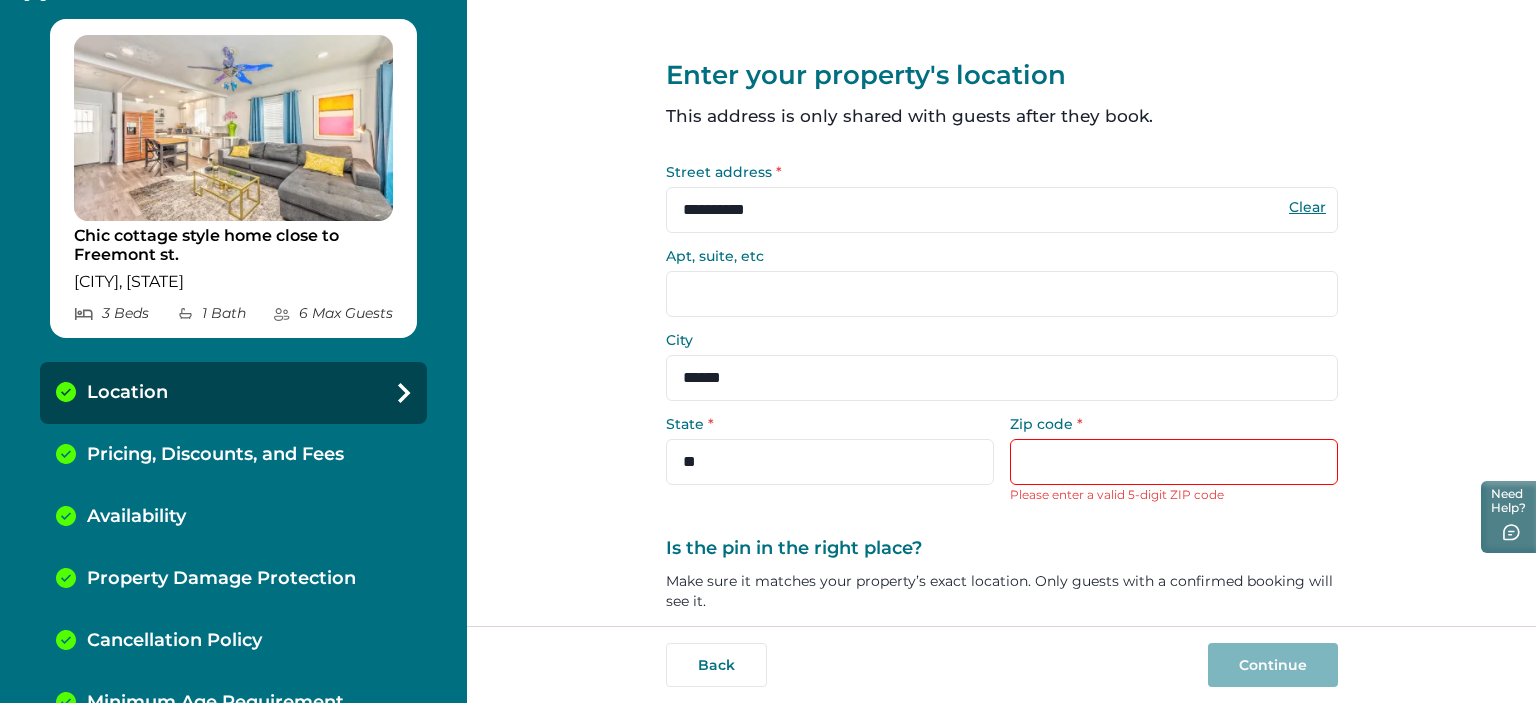 click on "Clear" at bounding box center (1308, 207) 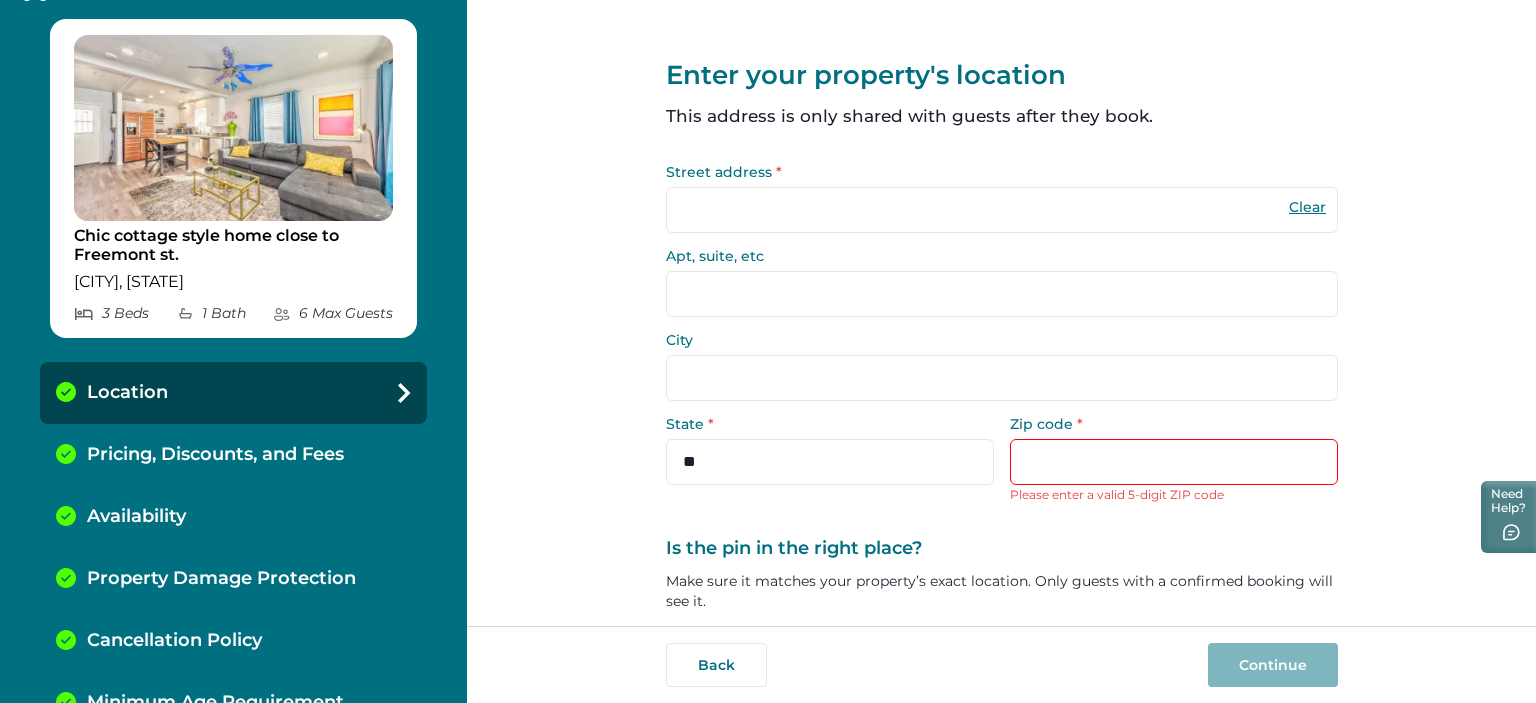select on "**" 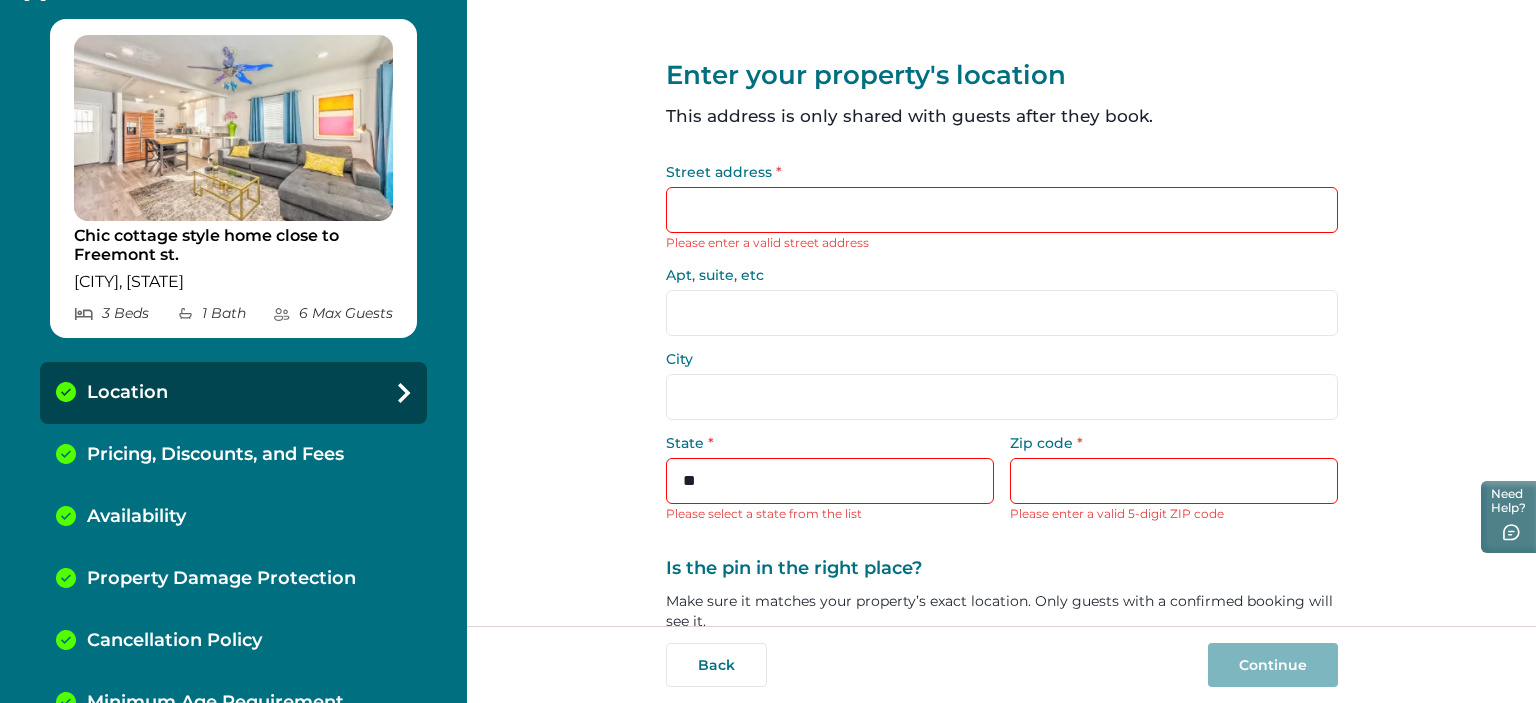 click on "Street address *" at bounding box center (1002, 210) 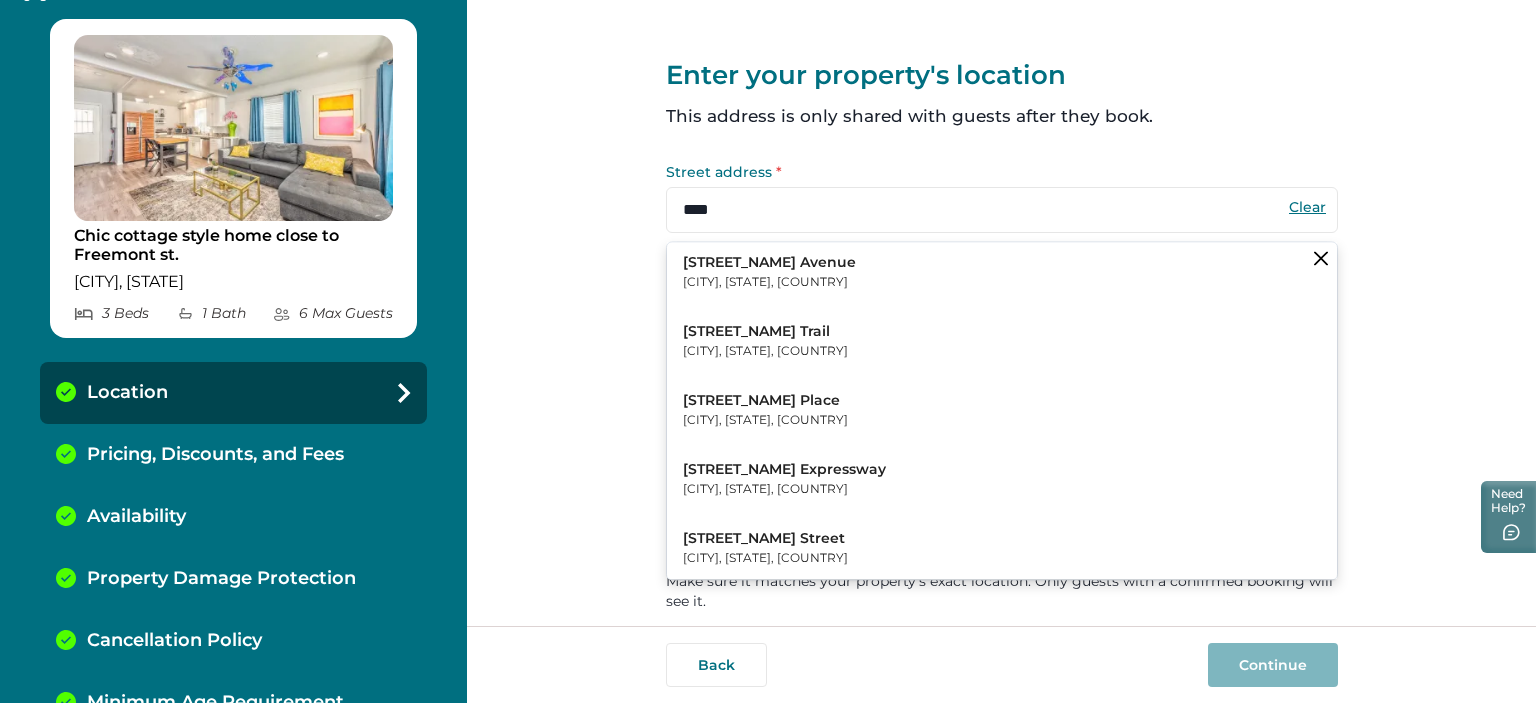 click on "Atlantic Avenue Brooklyn, NY, USA" at bounding box center [1002, 272] 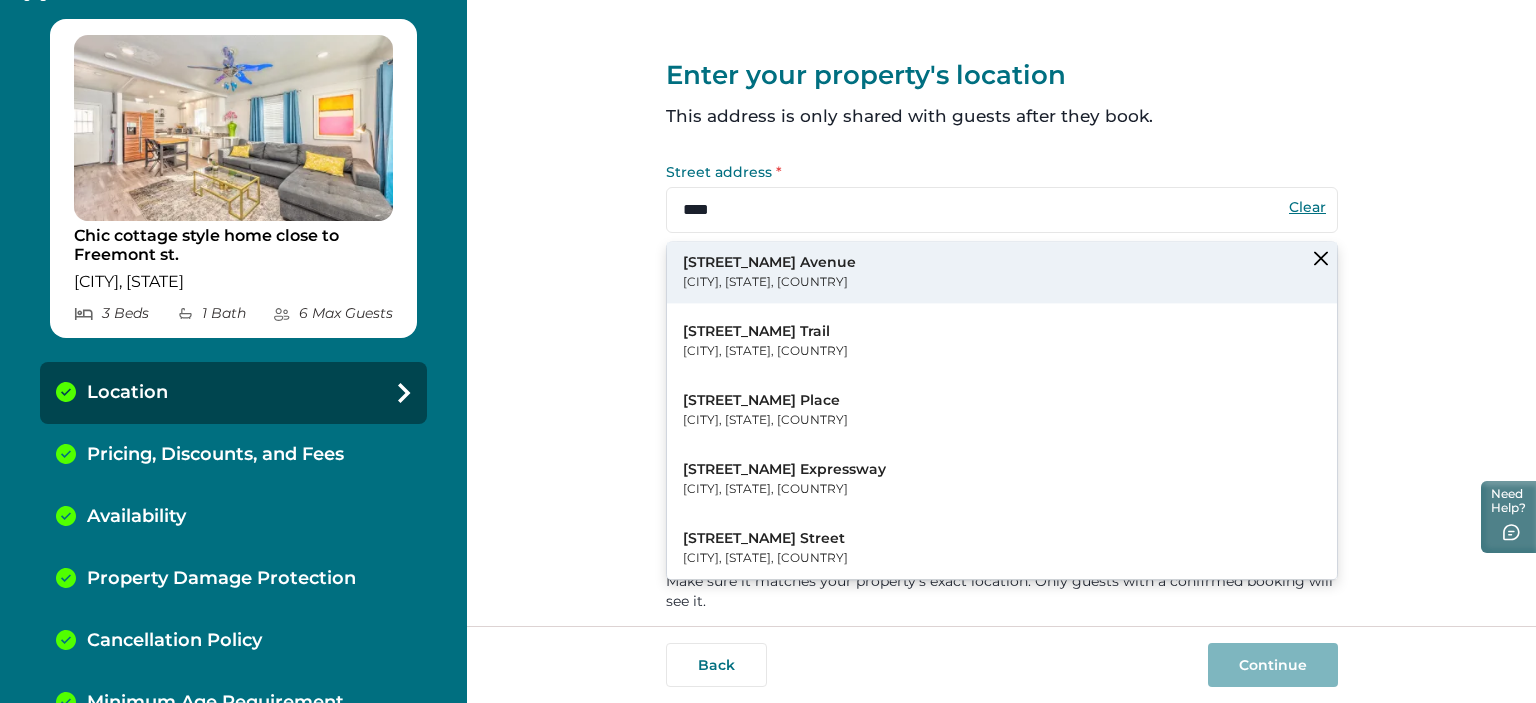 type on "**********" 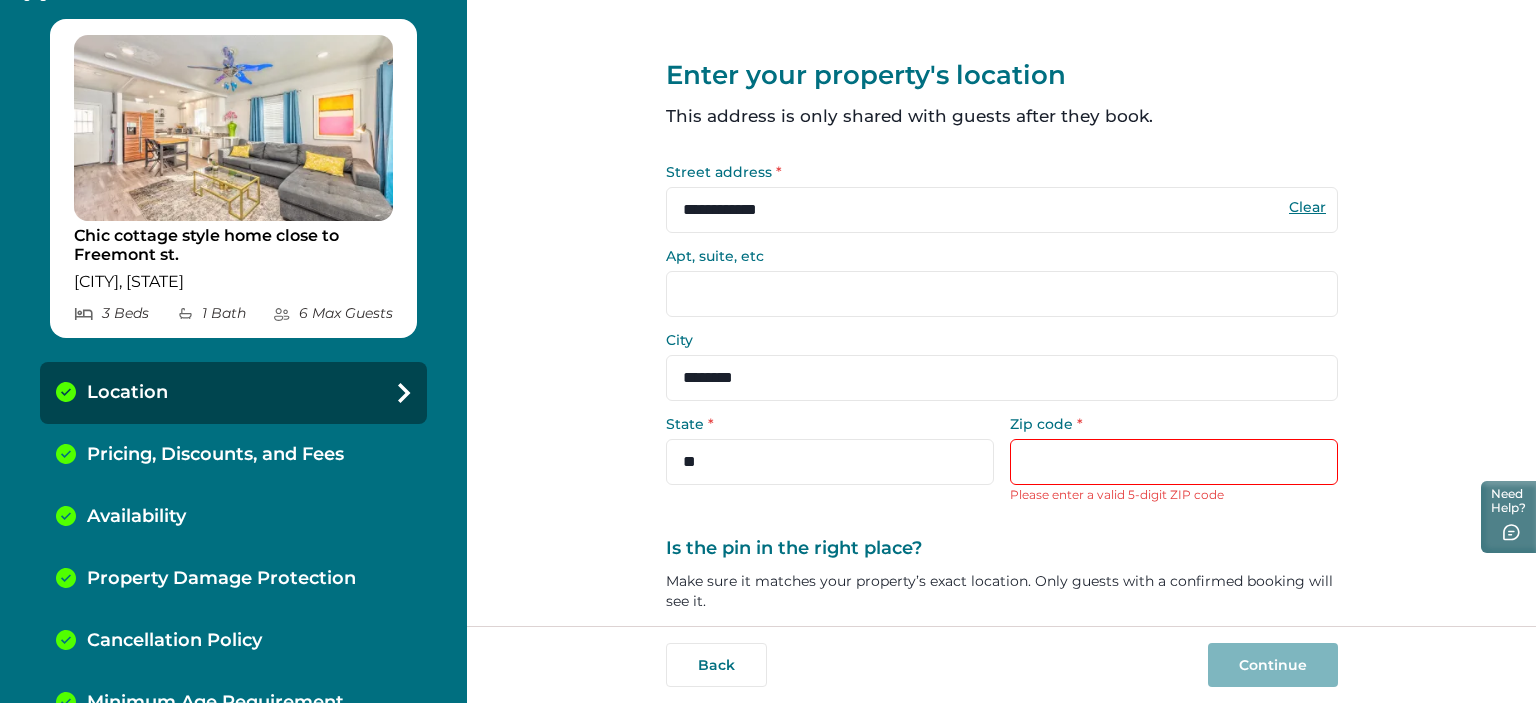 click on "Clear" at bounding box center (1308, 207) 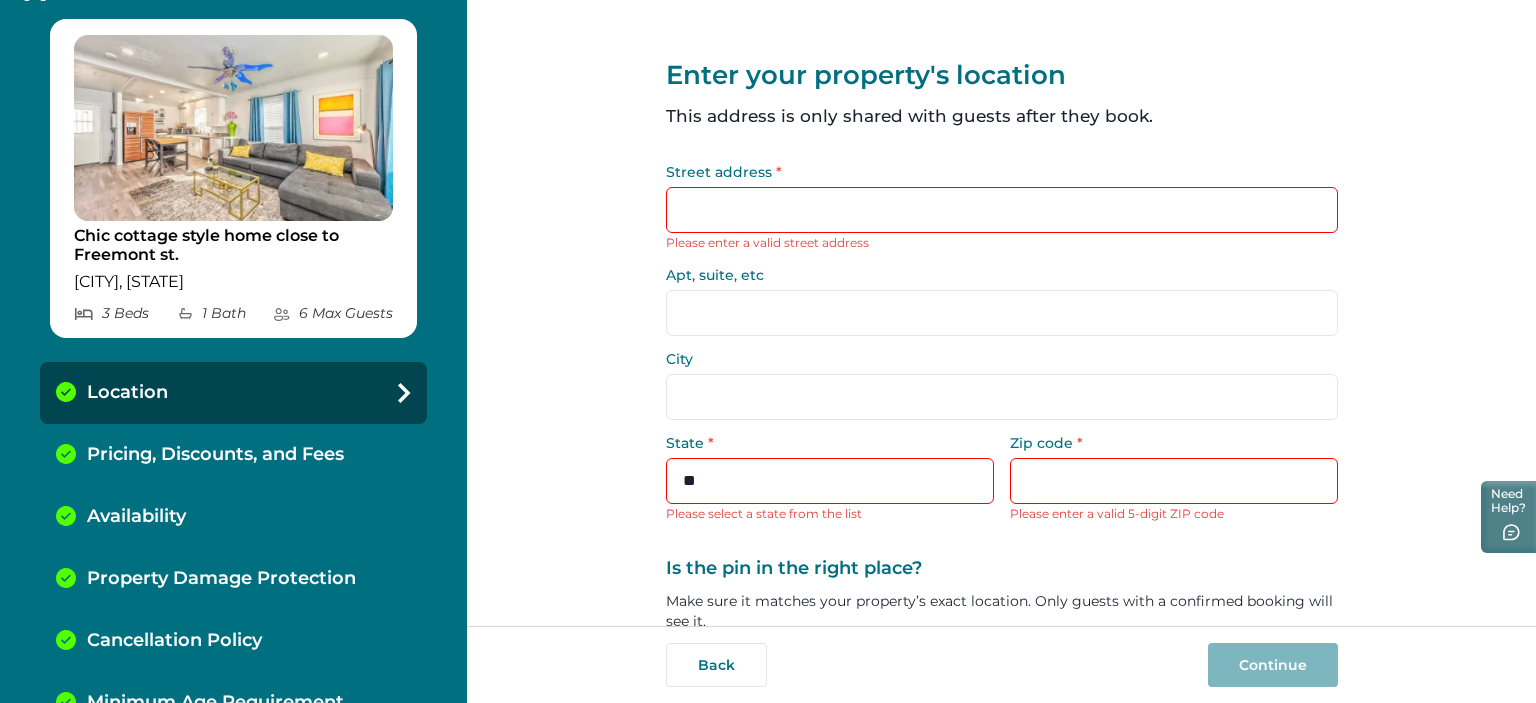 click on "Street address *" at bounding box center (1002, 210) 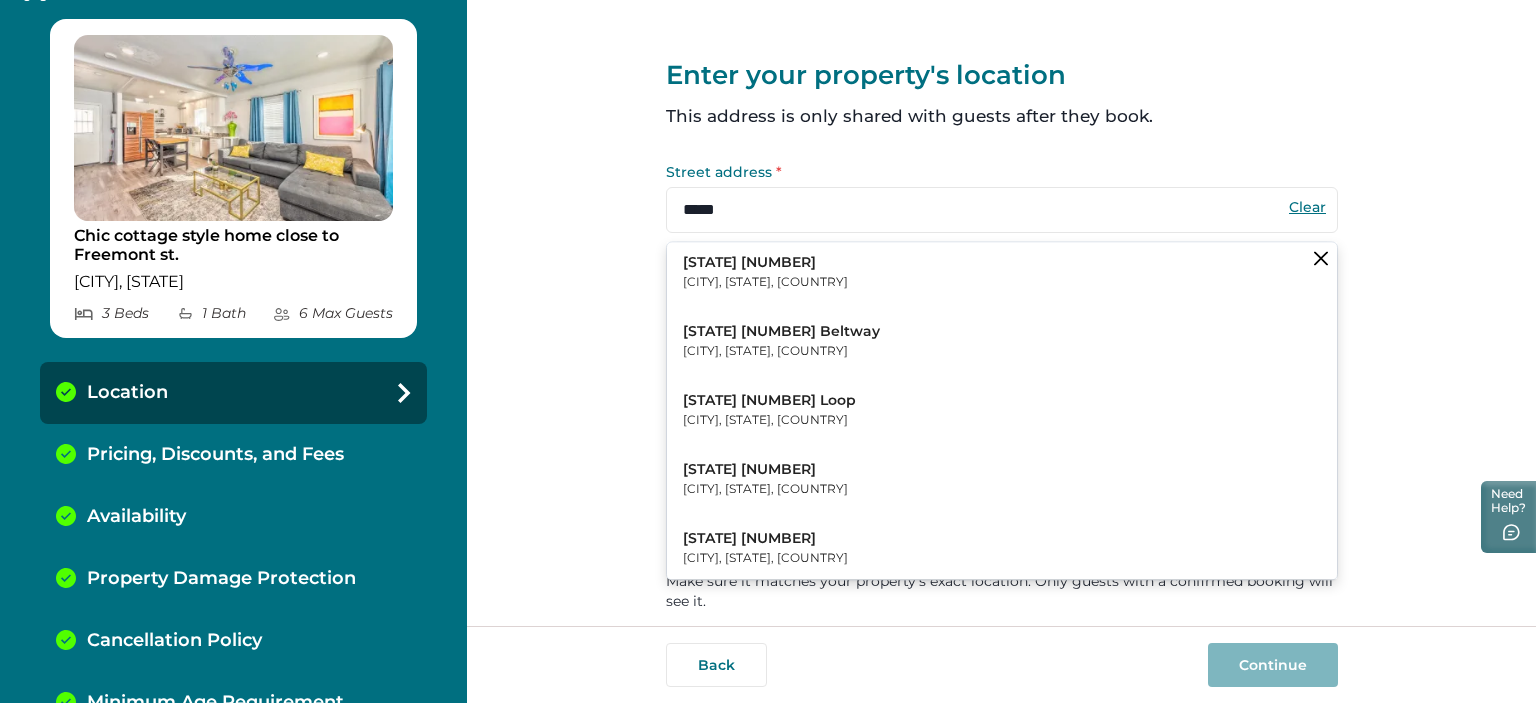 click on "Texas 39 Hunt, TX, USA" at bounding box center (1002, 272) 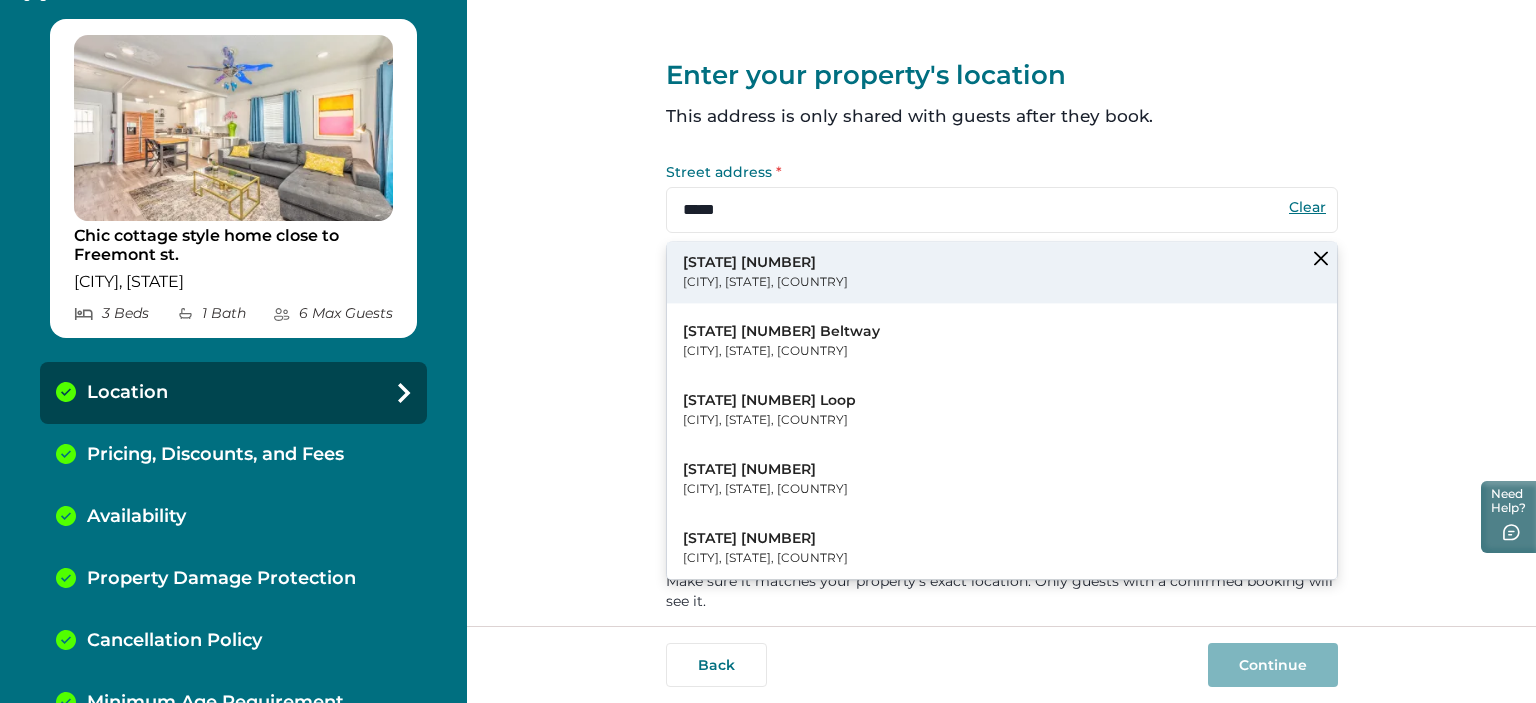 type on "*****" 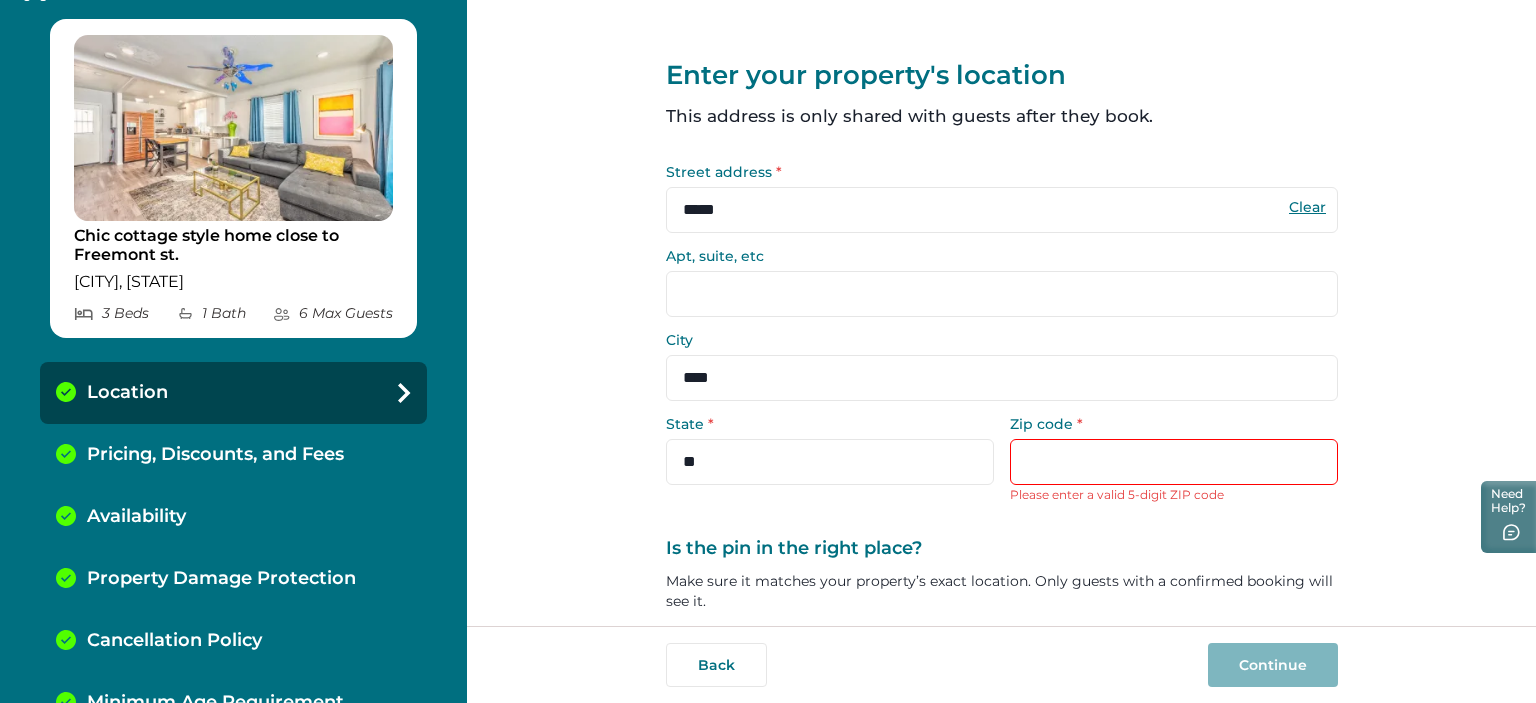 click on "Clear" at bounding box center (1308, 207) 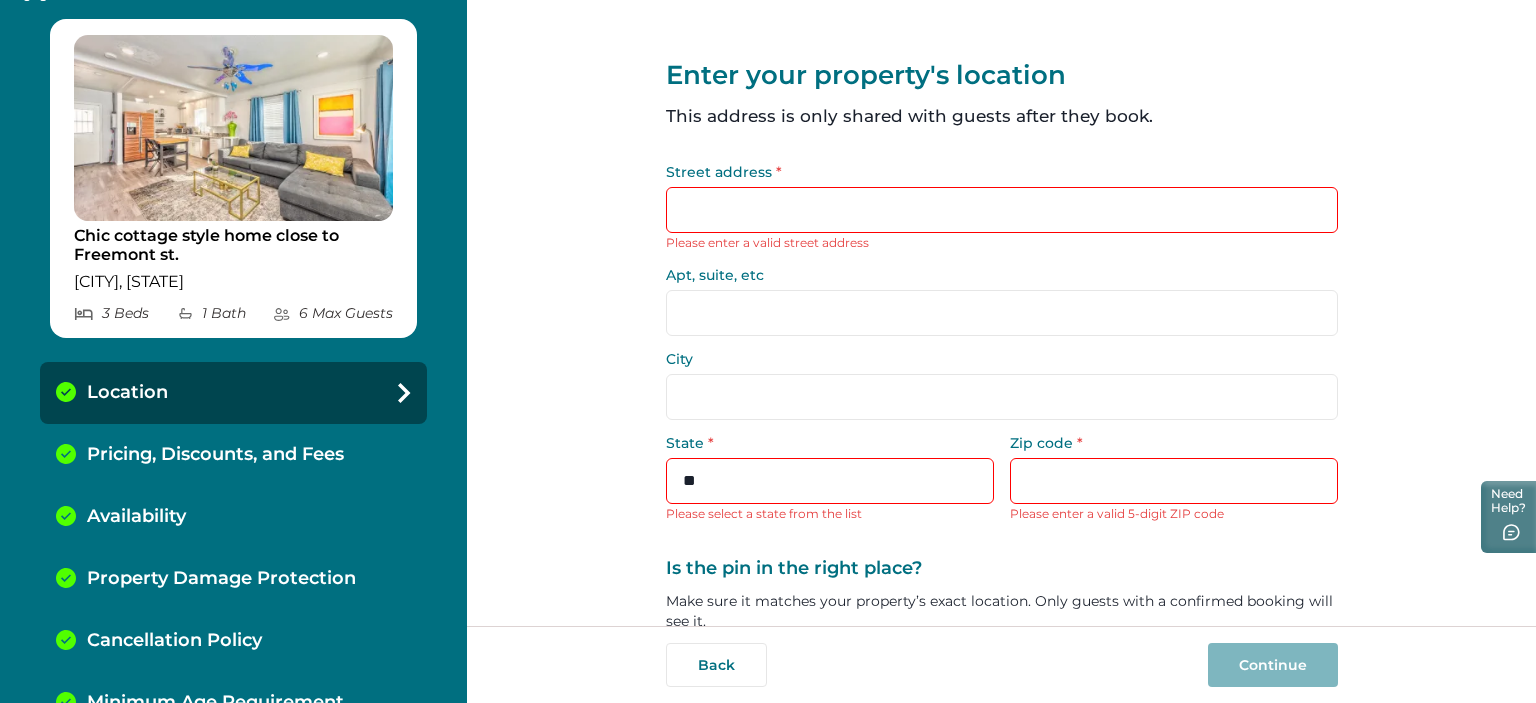 click on "Street address *" at bounding box center [1002, 210] 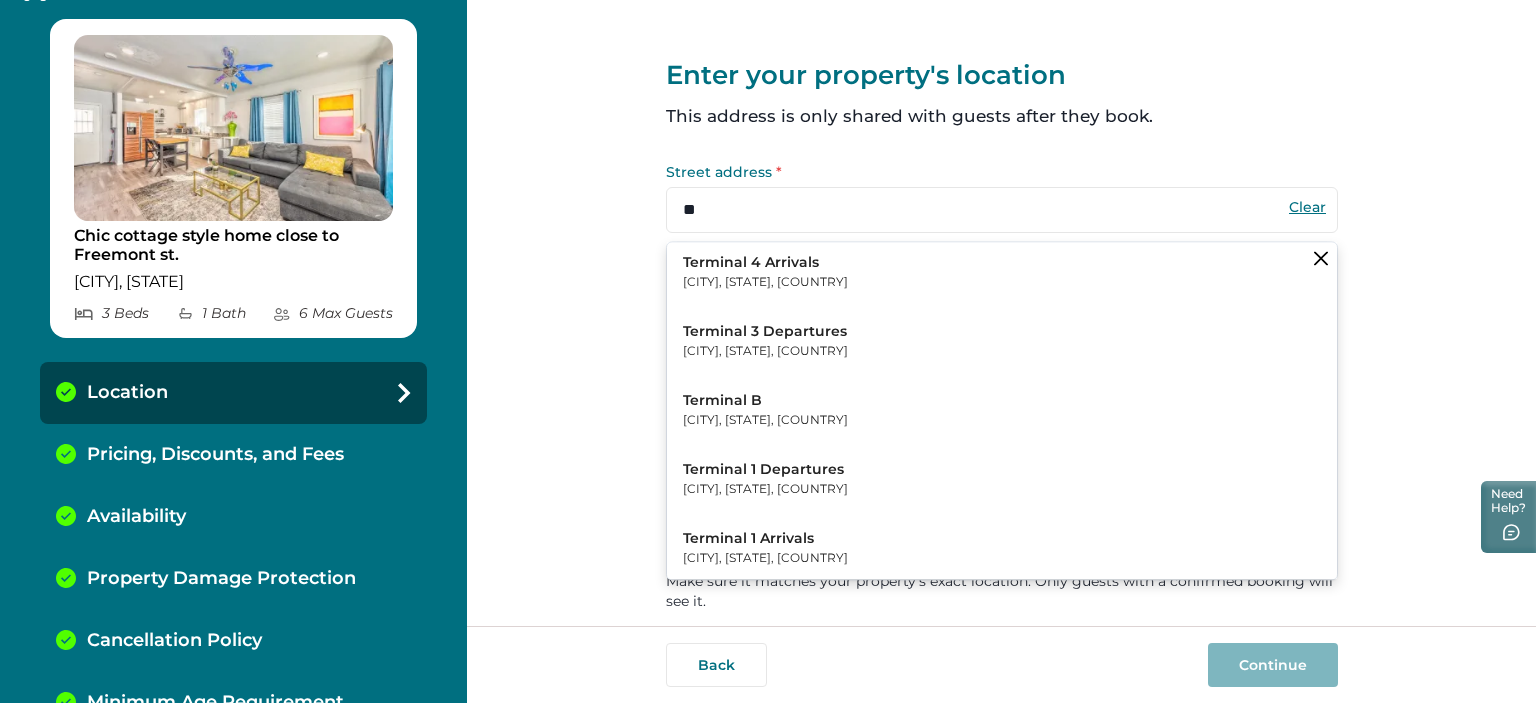 click on "Terminal B Orlando, FL, USA" at bounding box center (1002, 410) 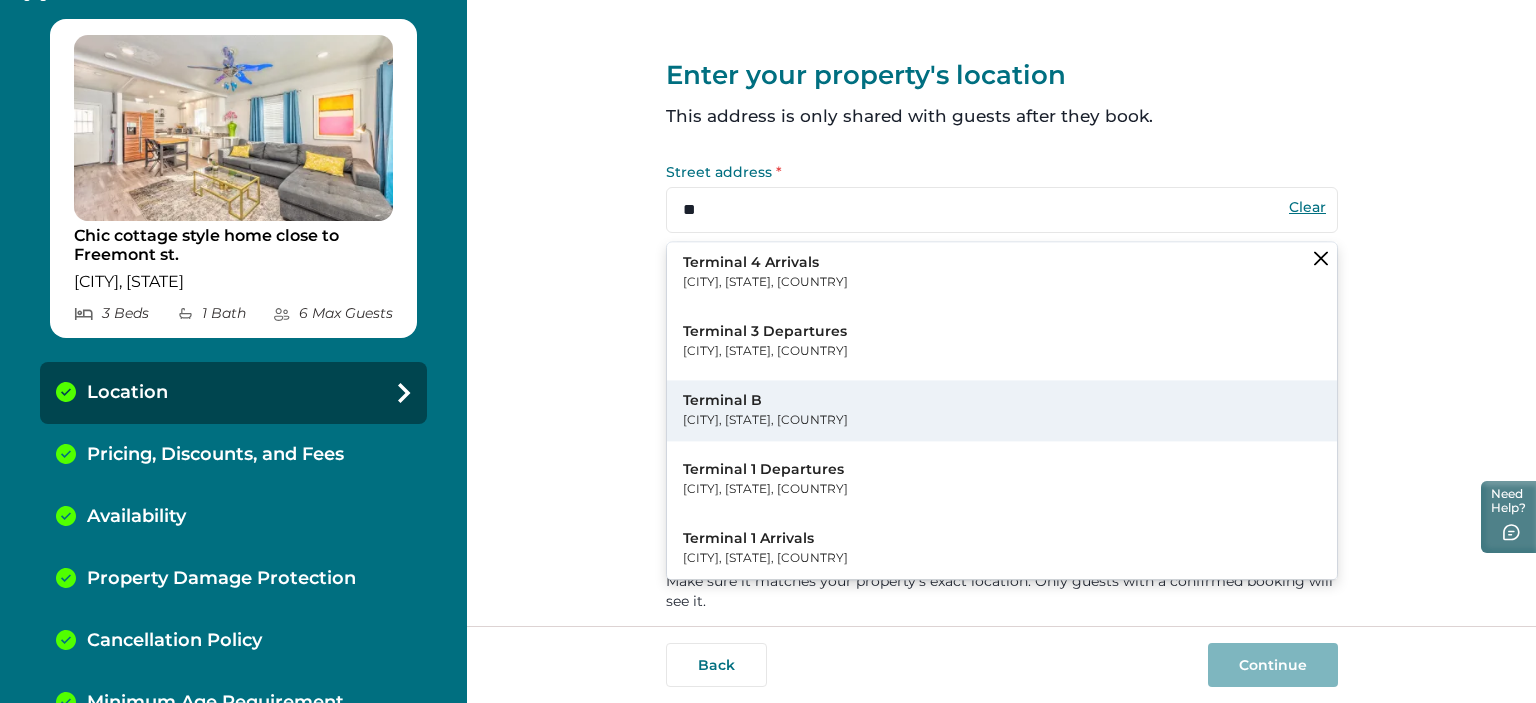 type on "**********" 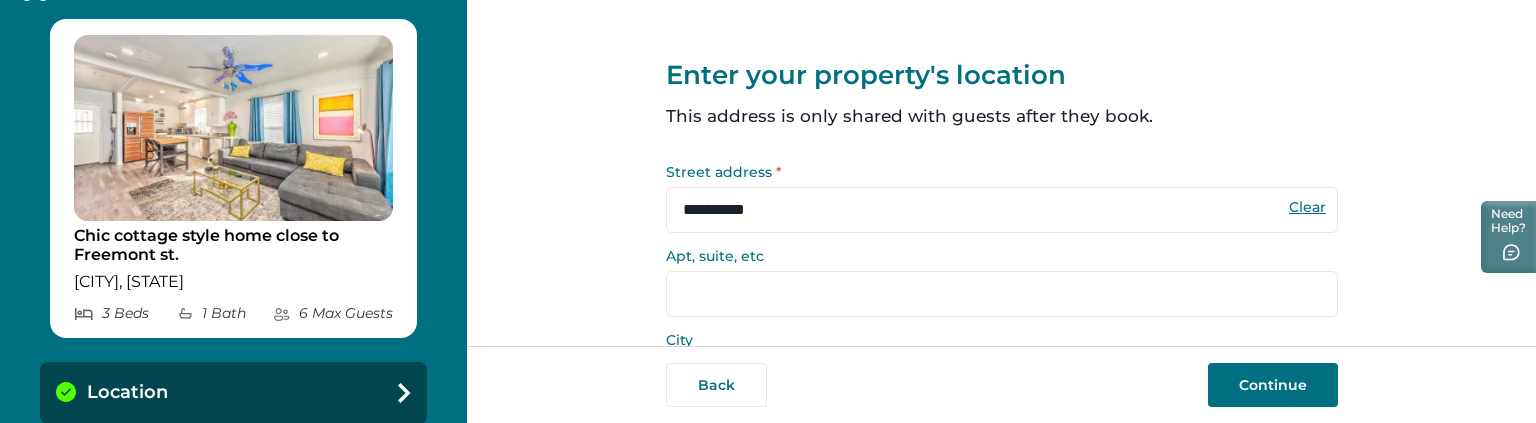 click on "Apt, suite, etc" at bounding box center [1002, 294] 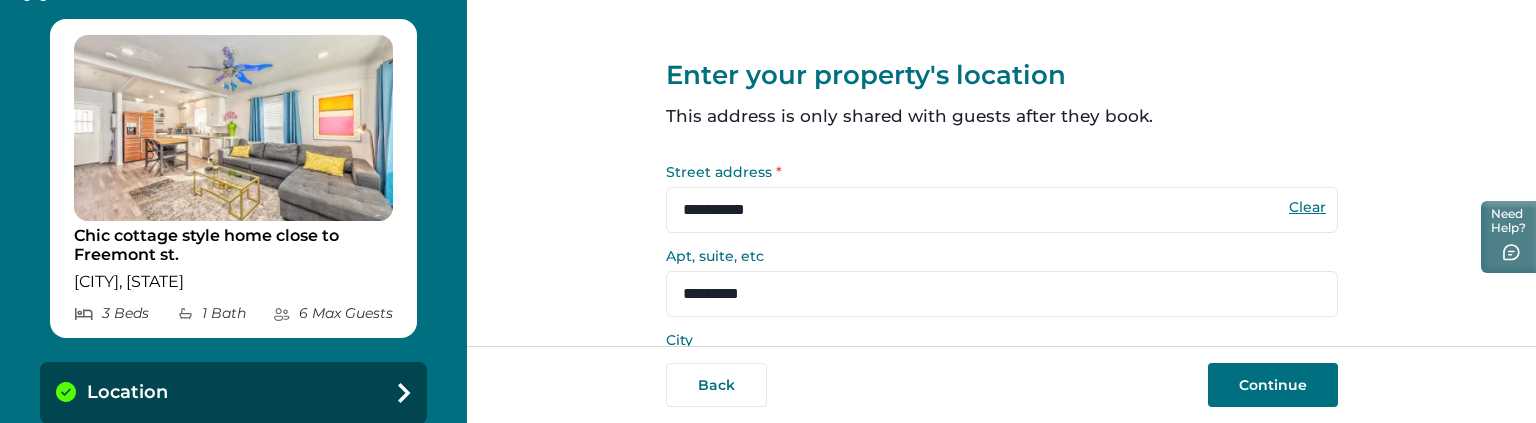 type on "*********" 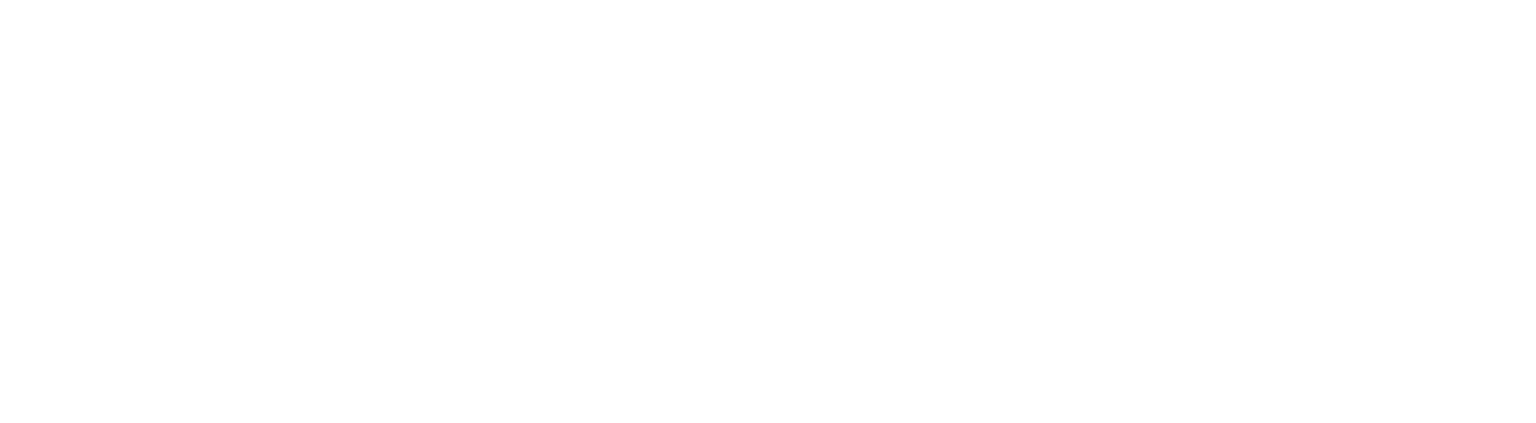 scroll, scrollTop: 0, scrollLeft: 0, axis: both 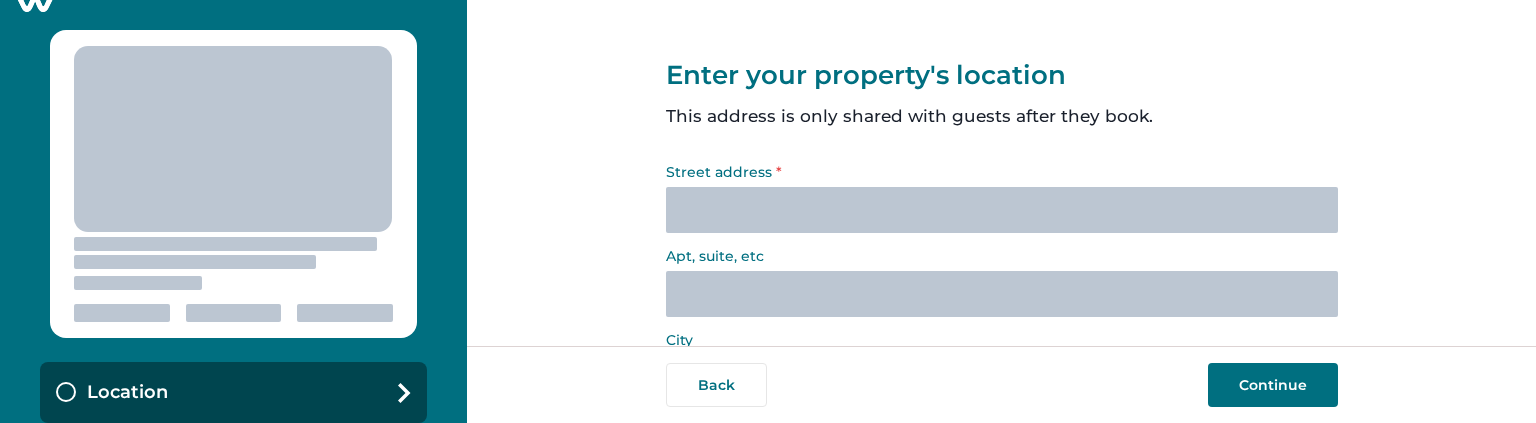 select on "**" 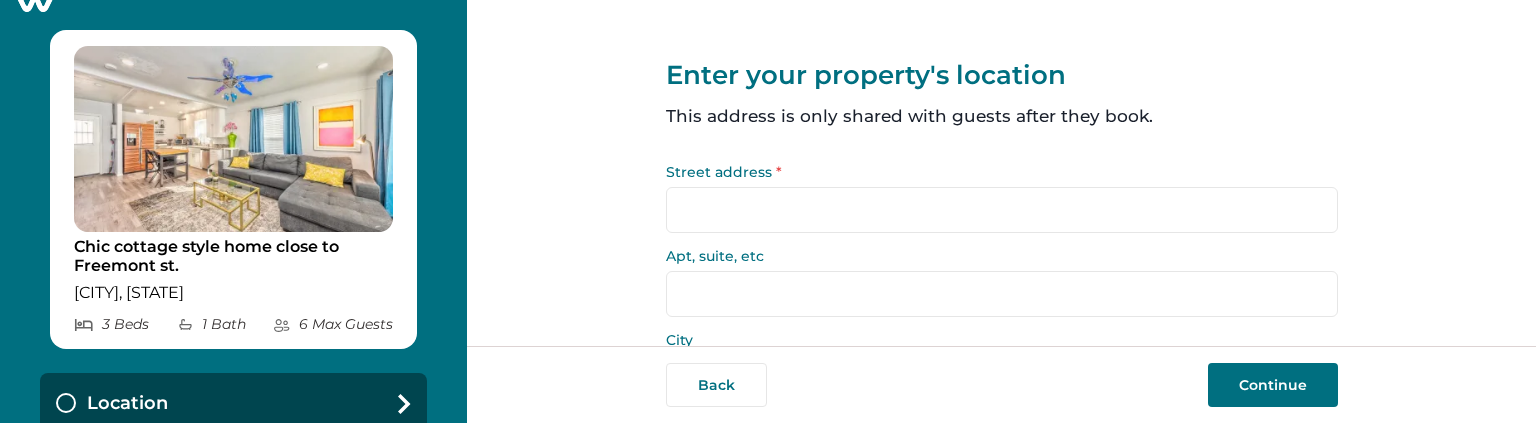 type on "**********" 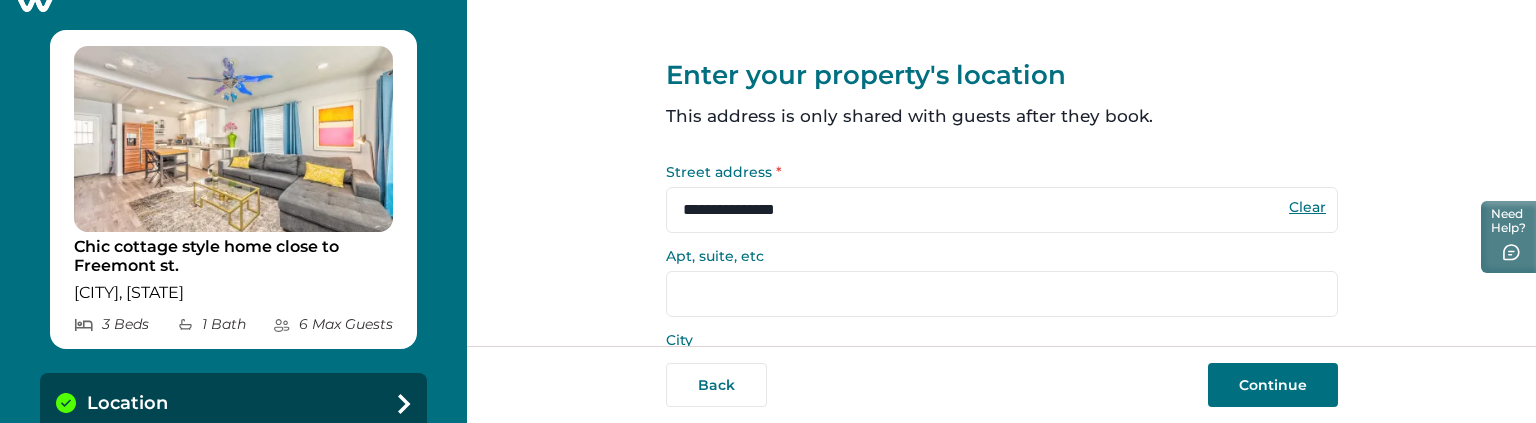 click on "Apt, suite, etc" at bounding box center [1002, 294] 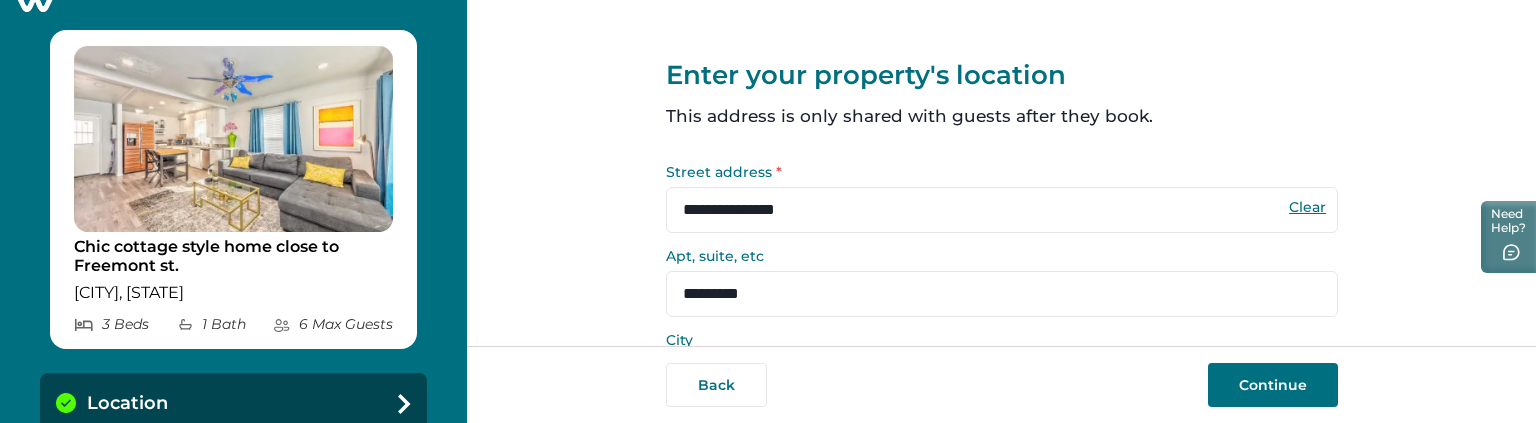 type on "**********" 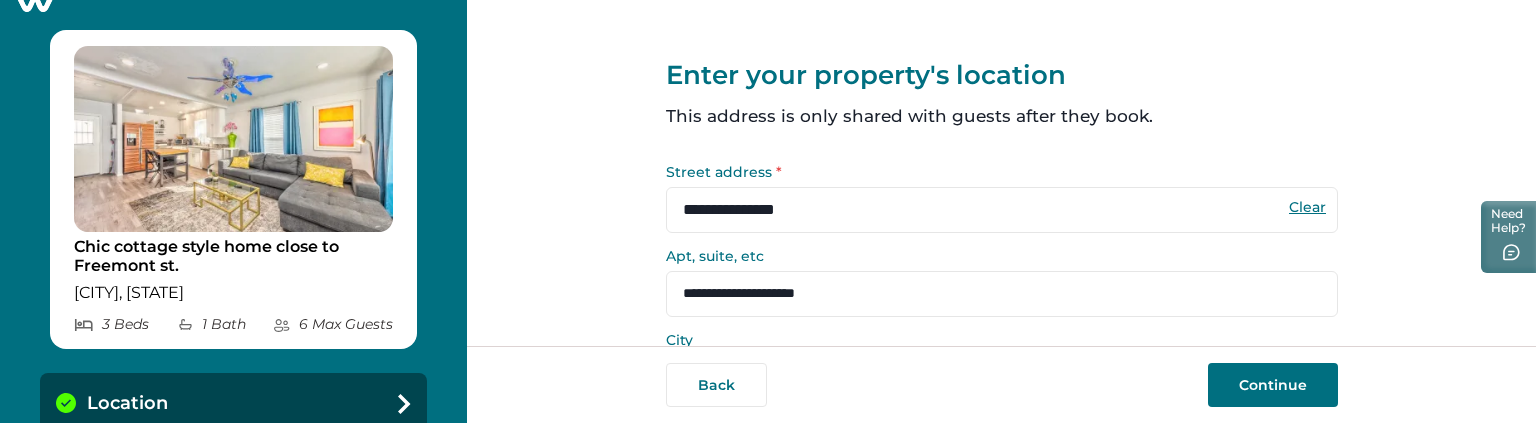type on "**********" 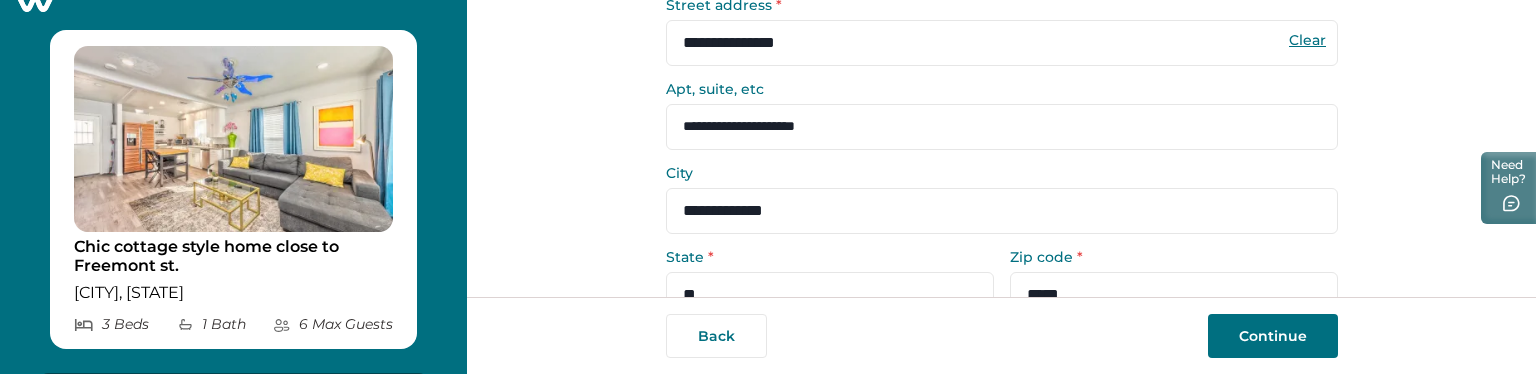 scroll, scrollTop: 200, scrollLeft: 0, axis: vertical 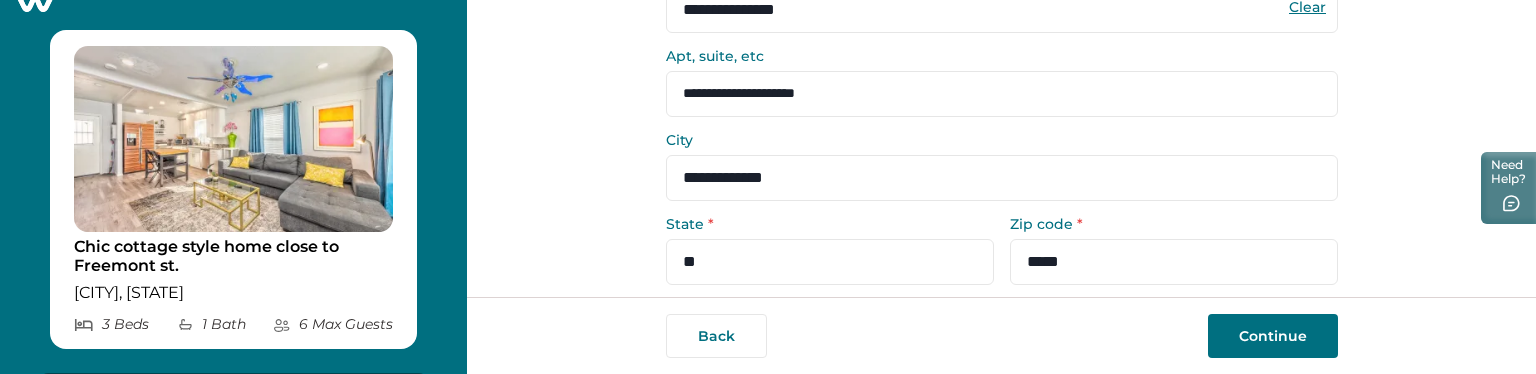 click on "**********" at bounding box center [1002, 94] 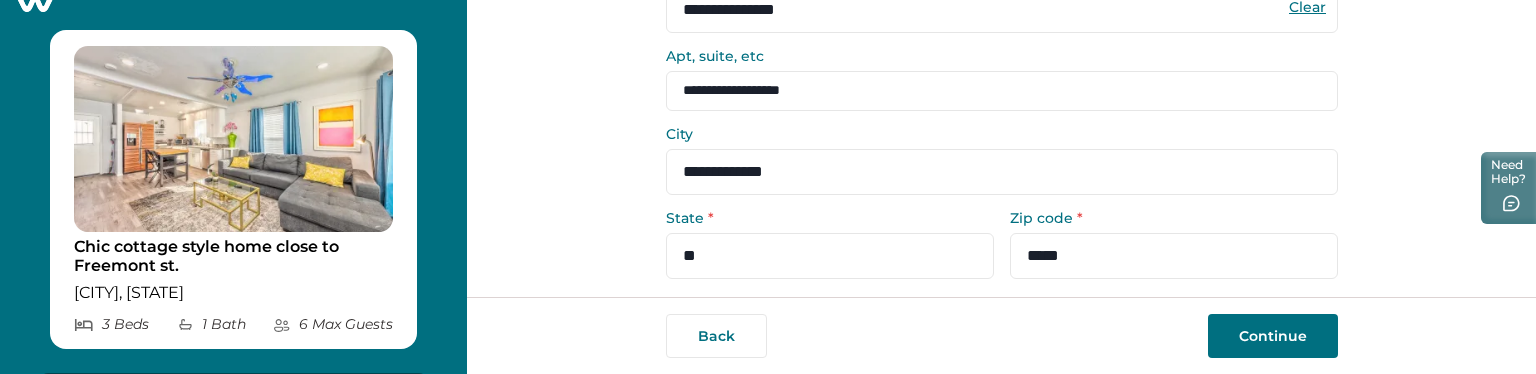 type on "**********" 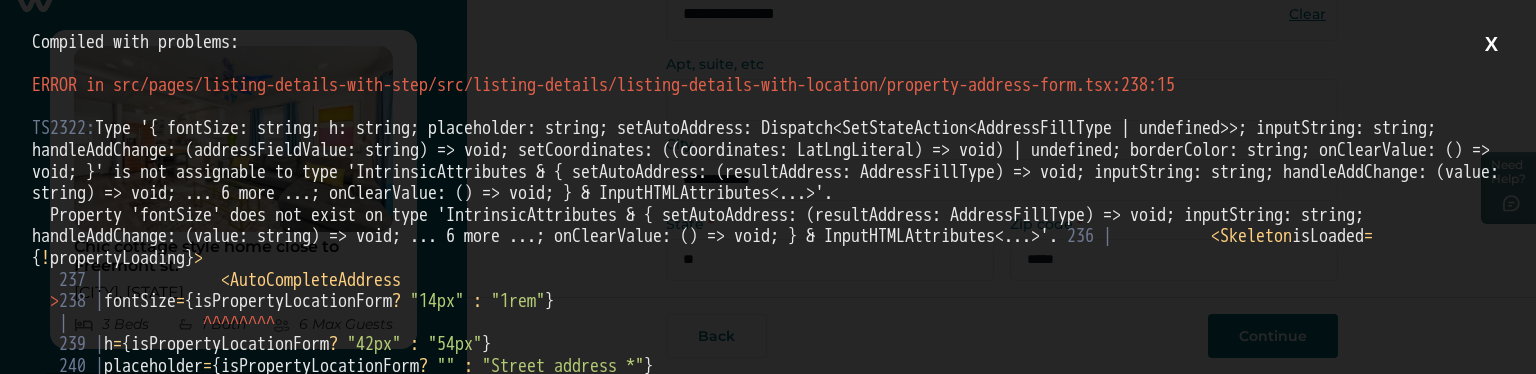 scroll, scrollTop: 0, scrollLeft: 0, axis: both 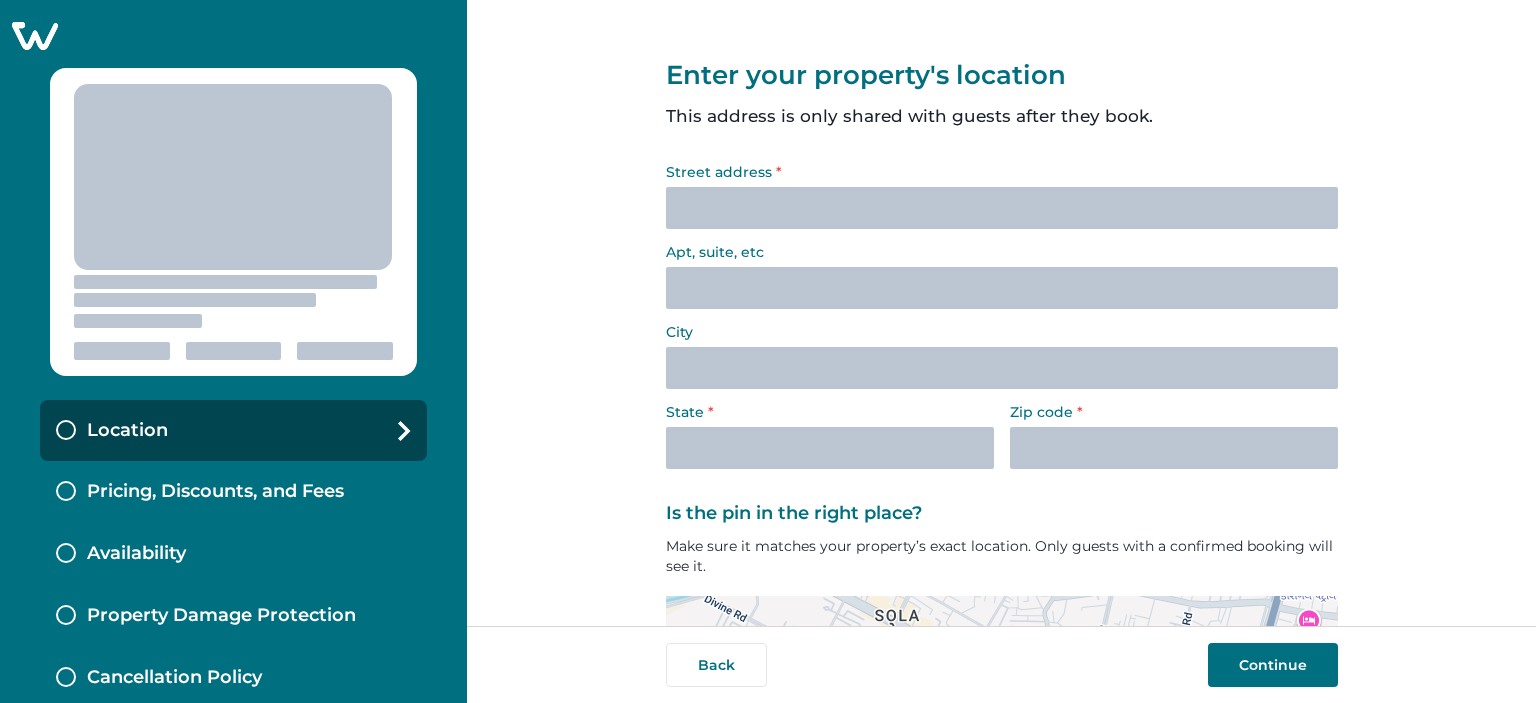 select on "**" 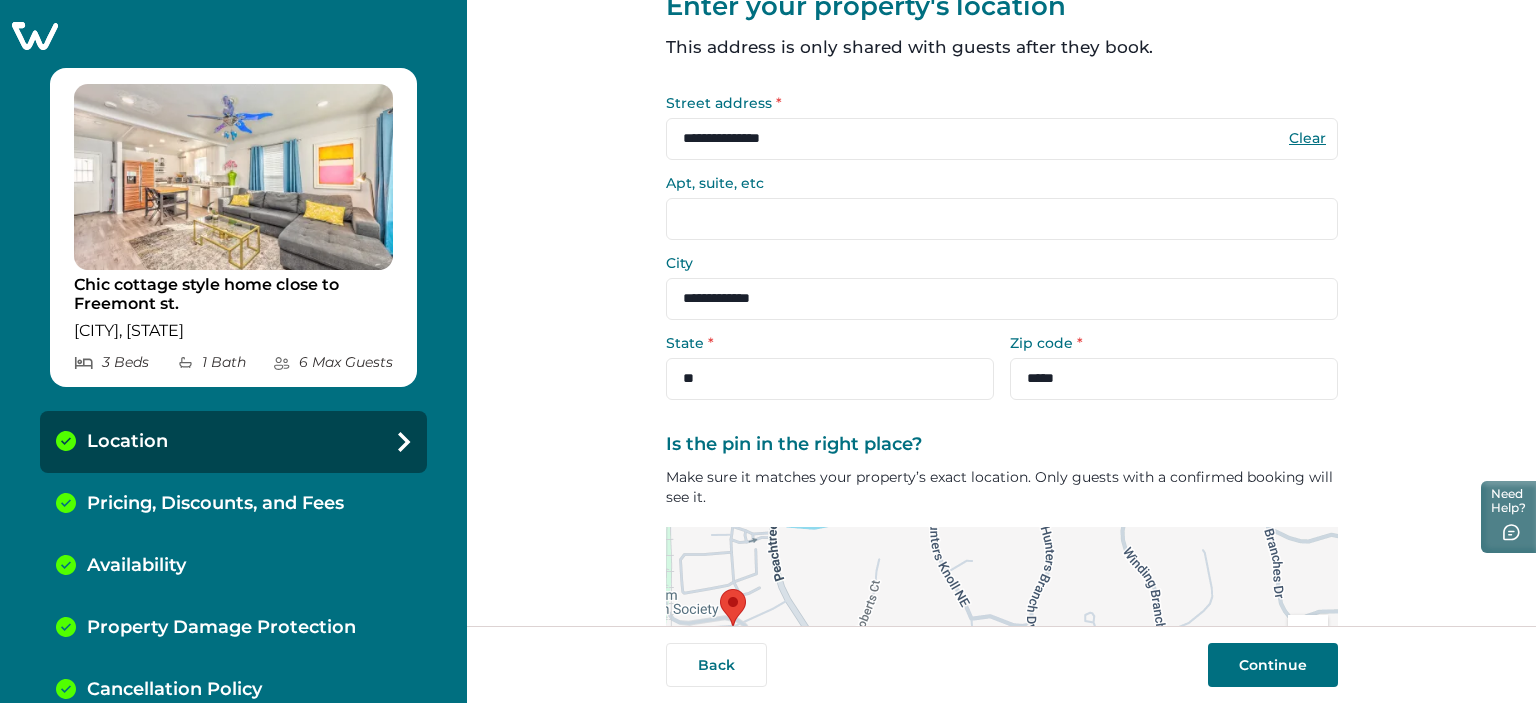 scroll, scrollTop: 0, scrollLeft: 0, axis: both 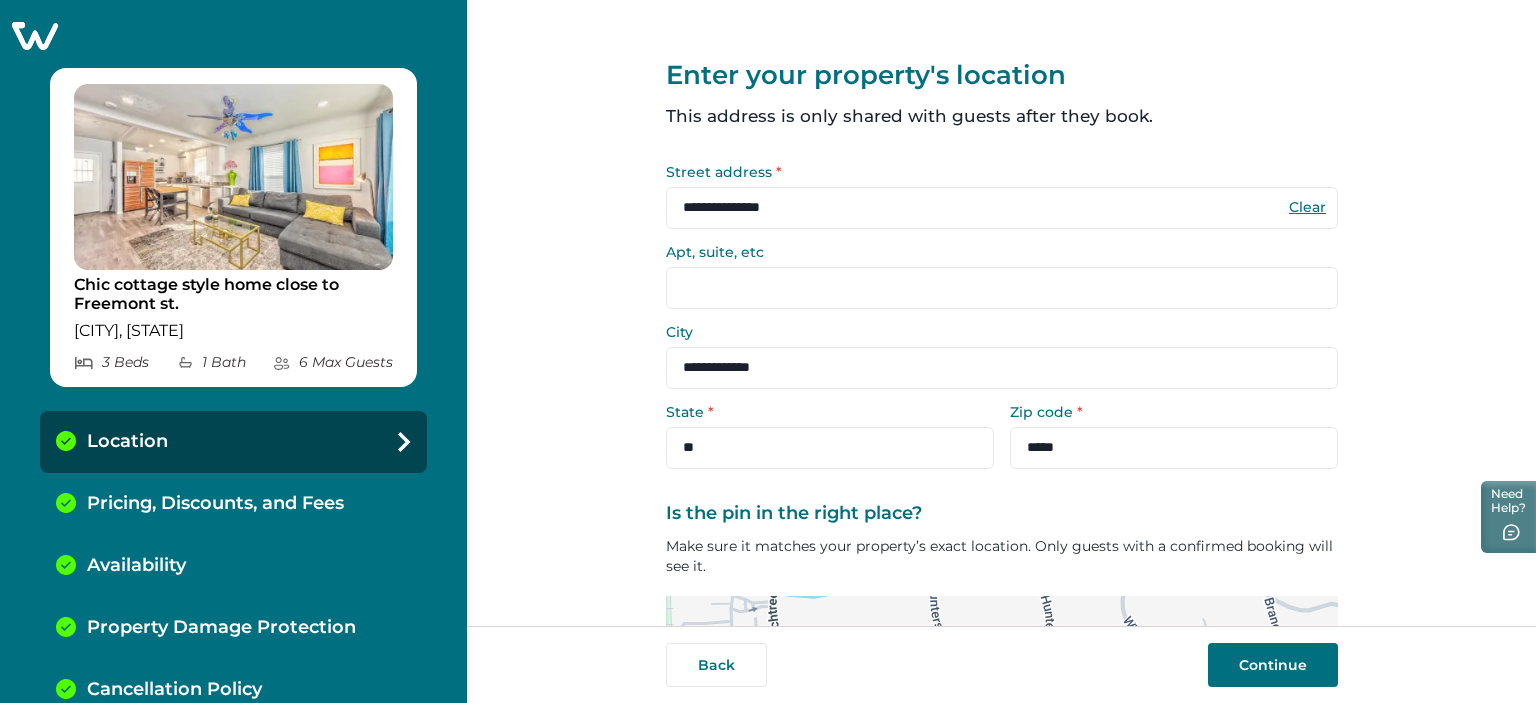 click on "Clear" at bounding box center (1308, 207) 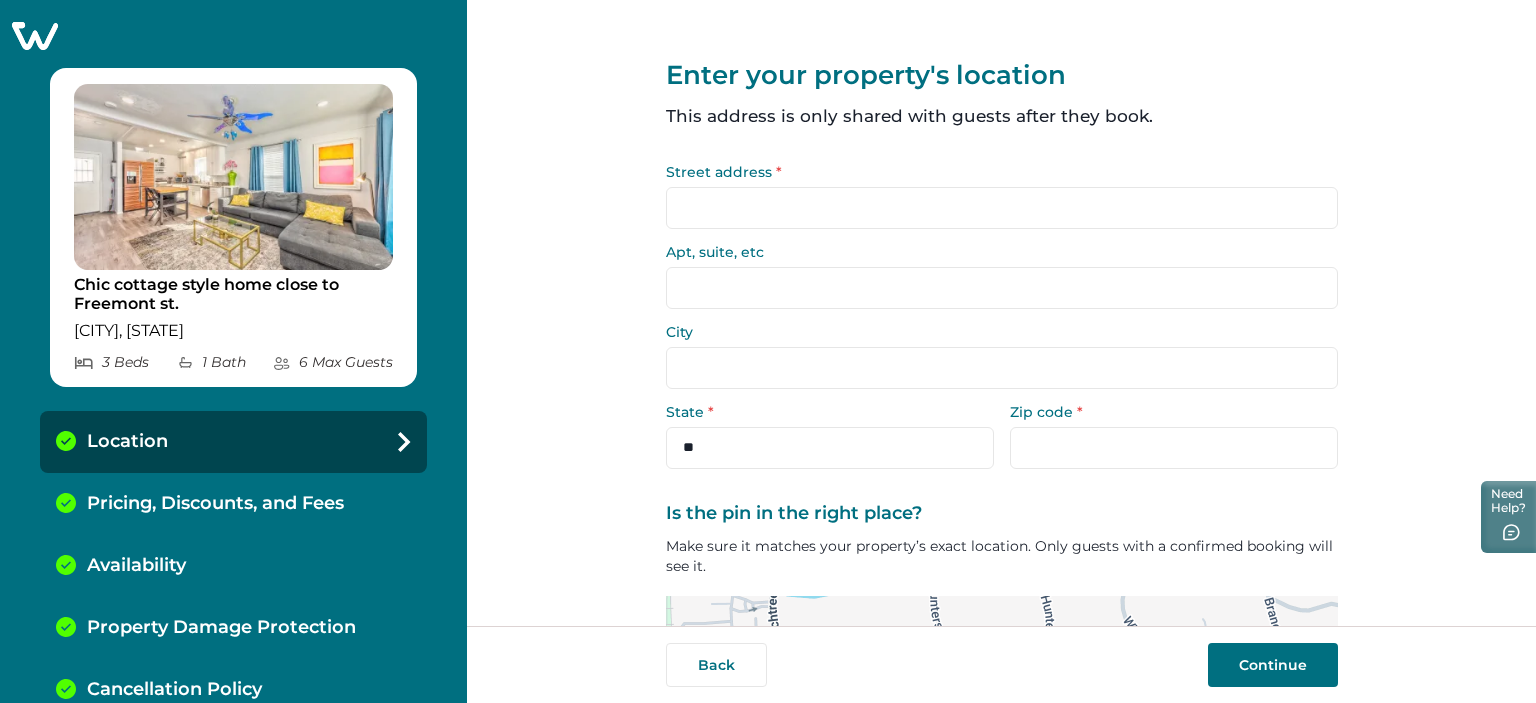 click on "Street address *" at bounding box center [1002, 208] 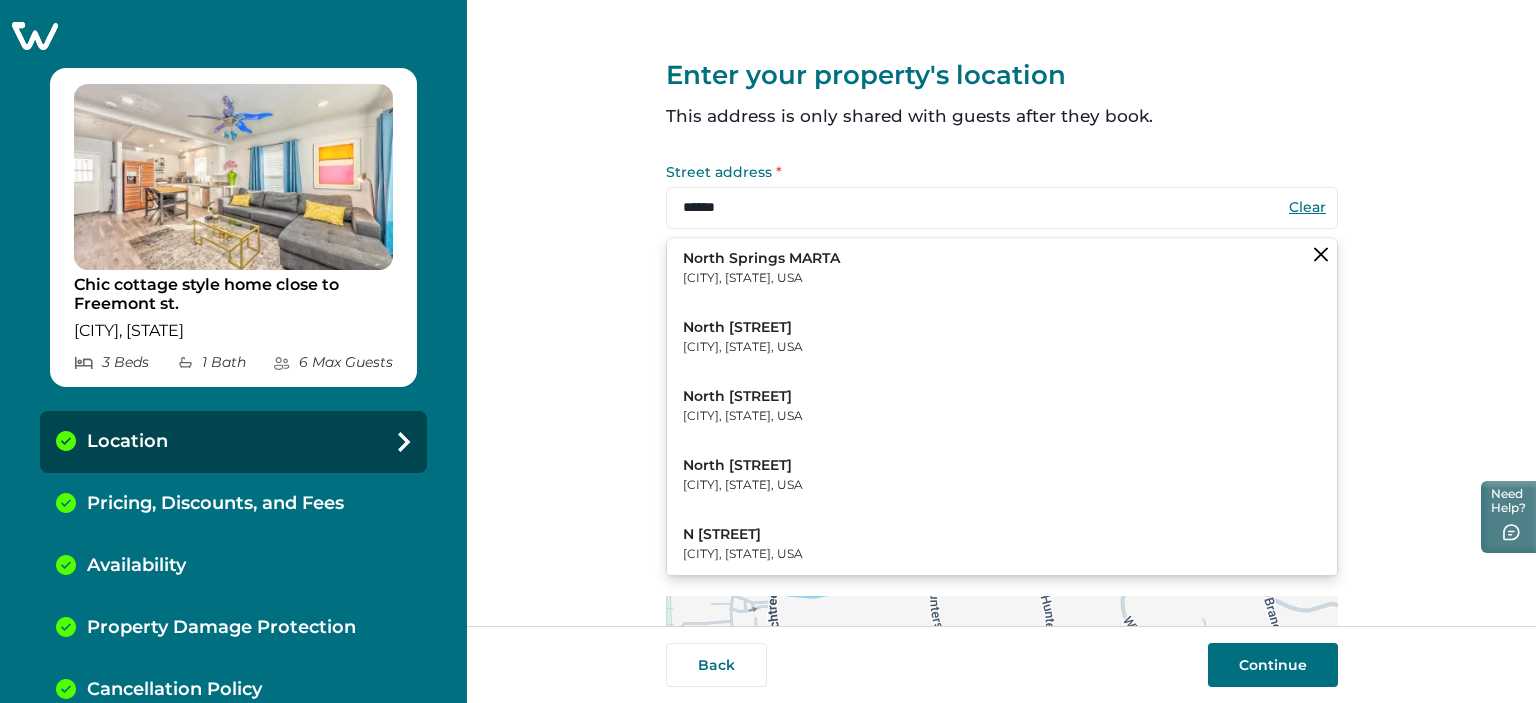 click on "North MARTA [CITY], [STATE], USA" at bounding box center (1002, 268) 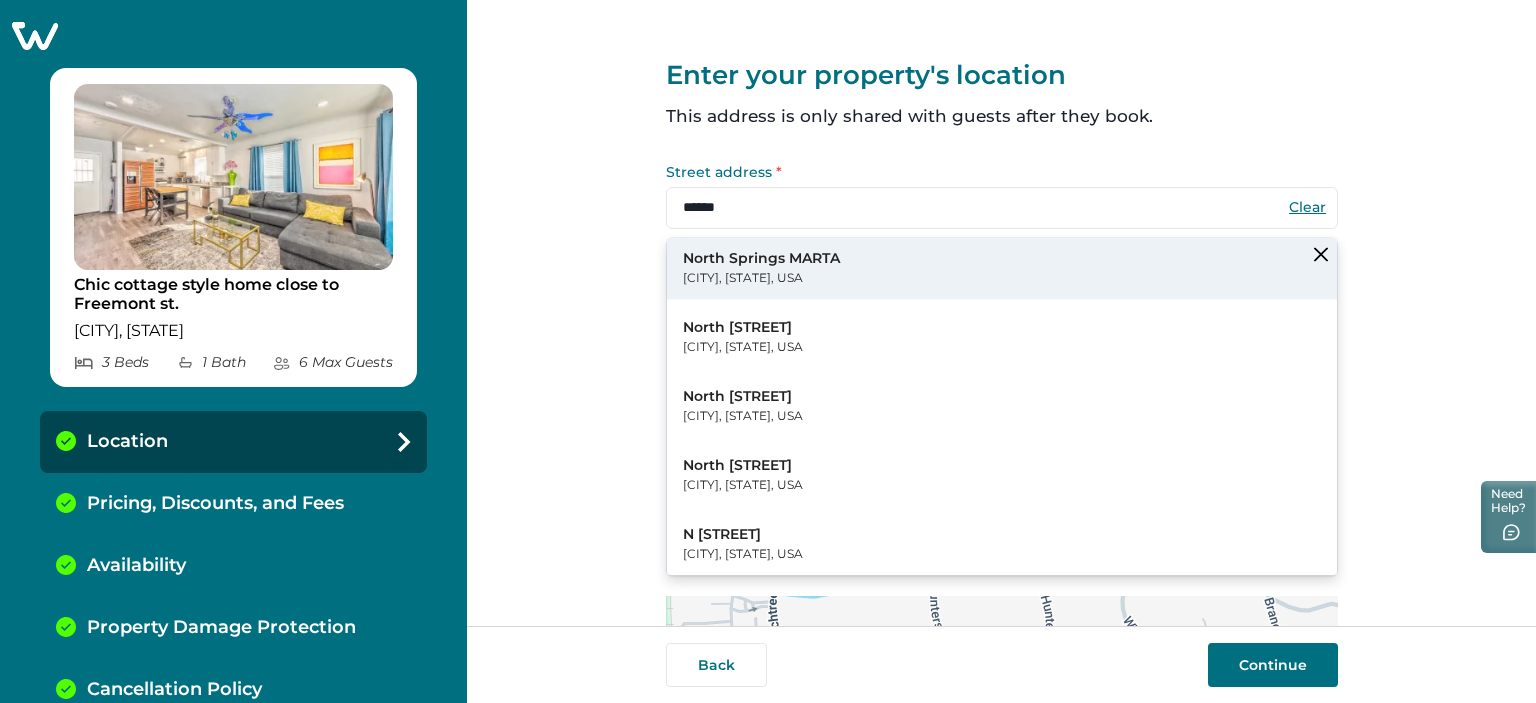 type on "**********" 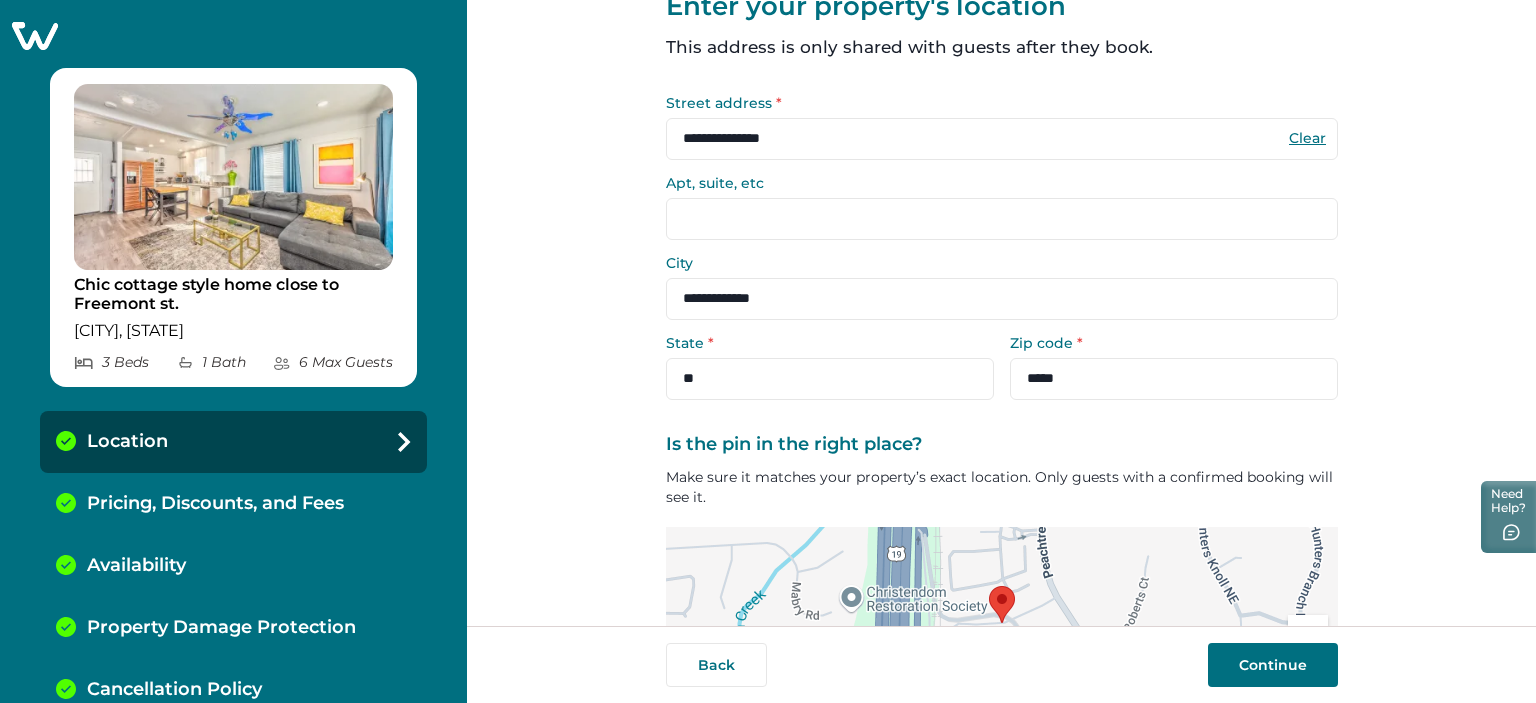 scroll, scrollTop: 0, scrollLeft: 0, axis: both 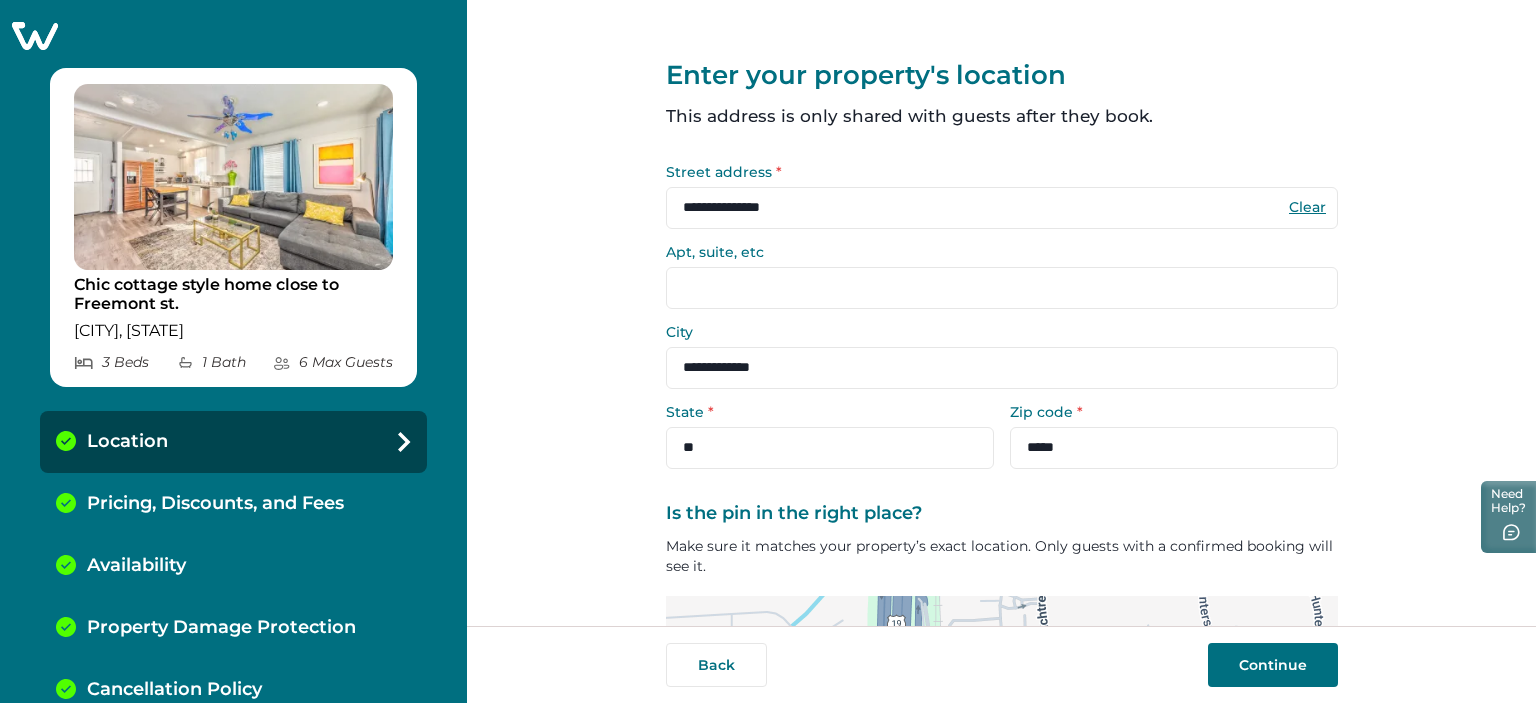 click on "Continue" at bounding box center [1273, 665] 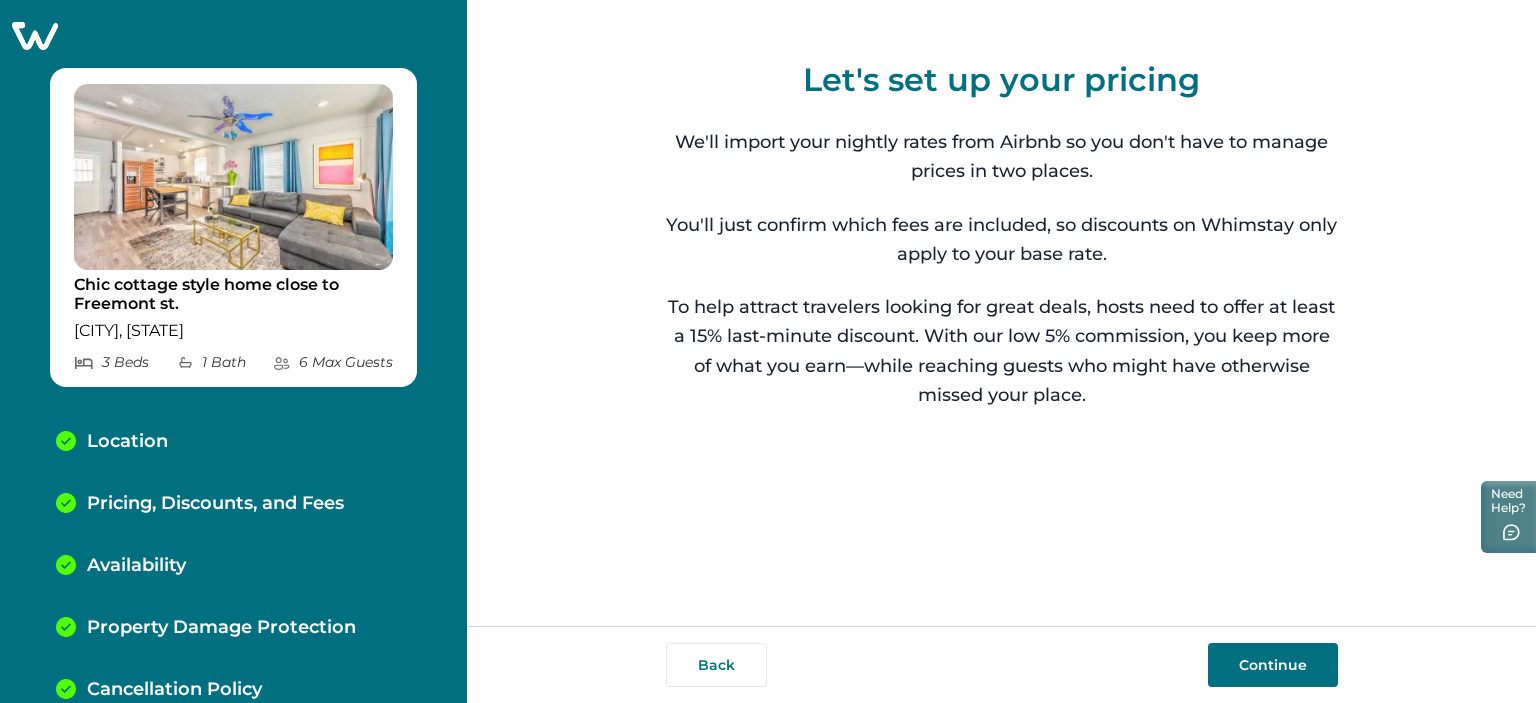 click on "Continue" at bounding box center (1273, 665) 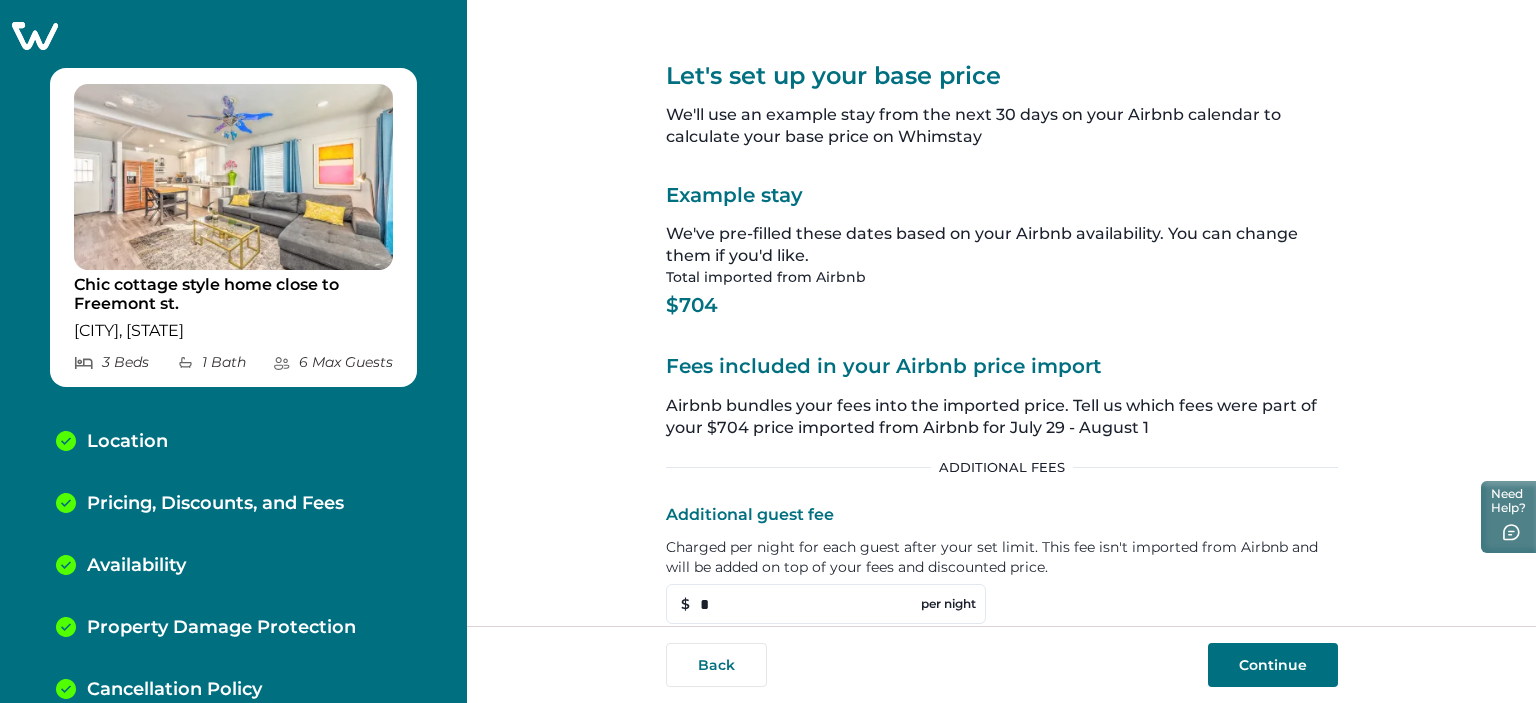 click on "Continue" at bounding box center [1273, 665] 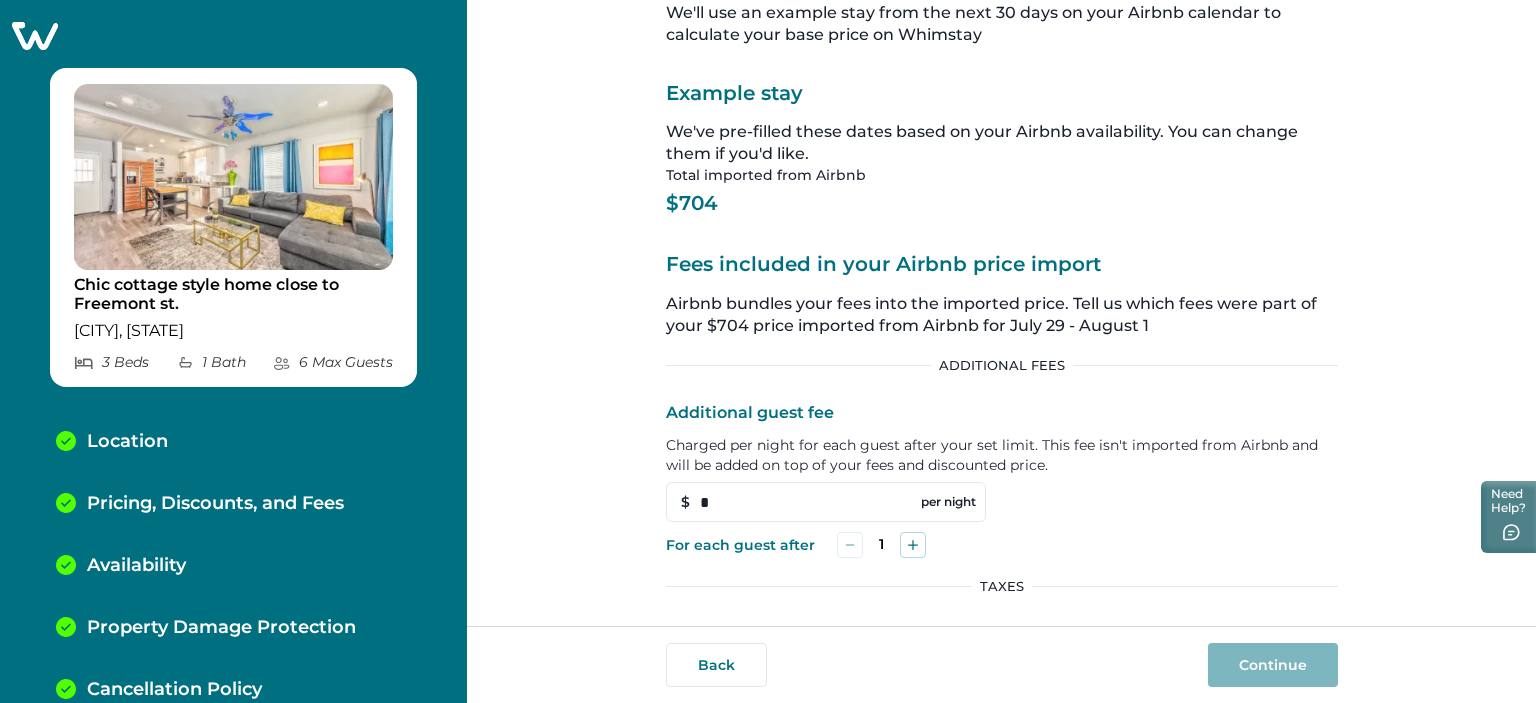 scroll, scrollTop: 0, scrollLeft: 0, axis: both 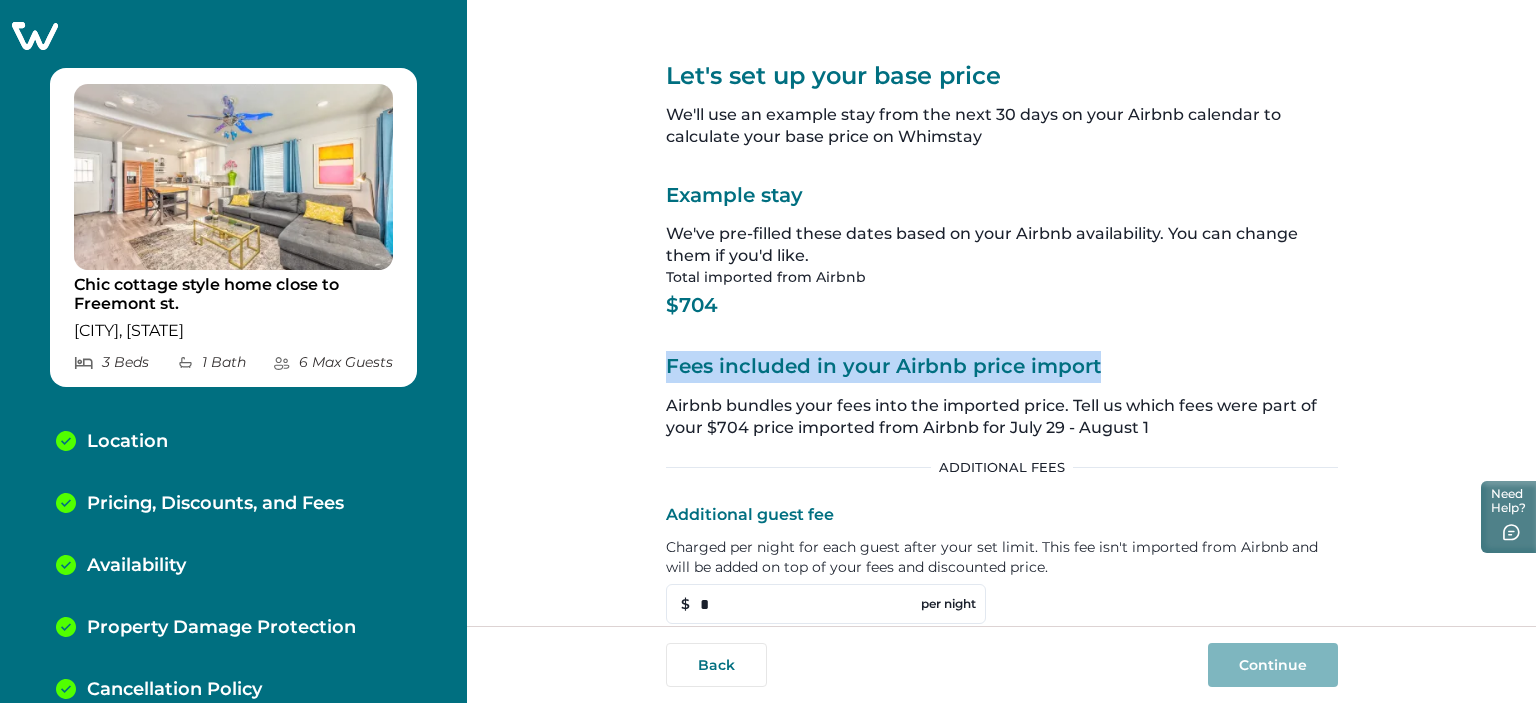 drag, startPoint x: 660, startPoint y: 363, endPoint x: 1132, endPoint y: 363, distance: 472 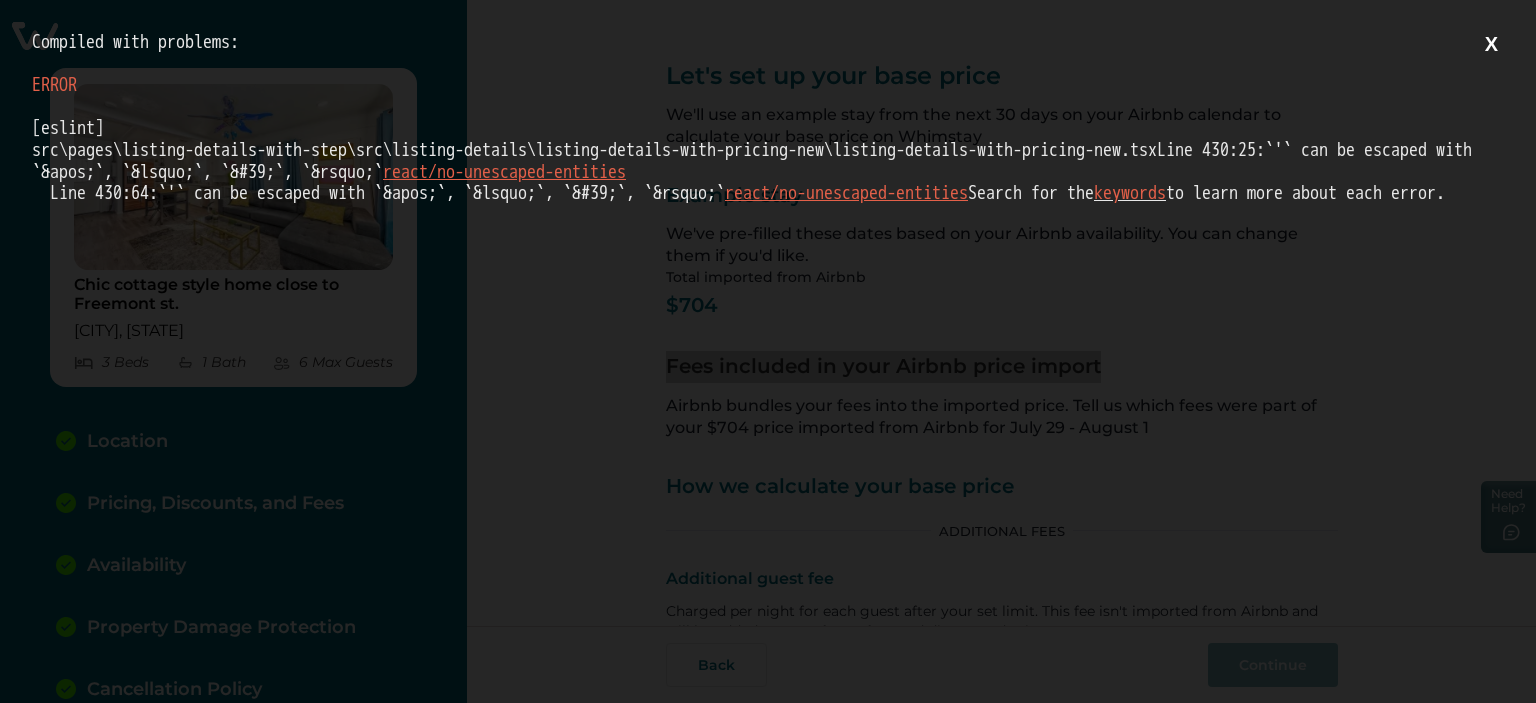 scroll, scrollTop: 0, scrollLeft: 0, axis: both 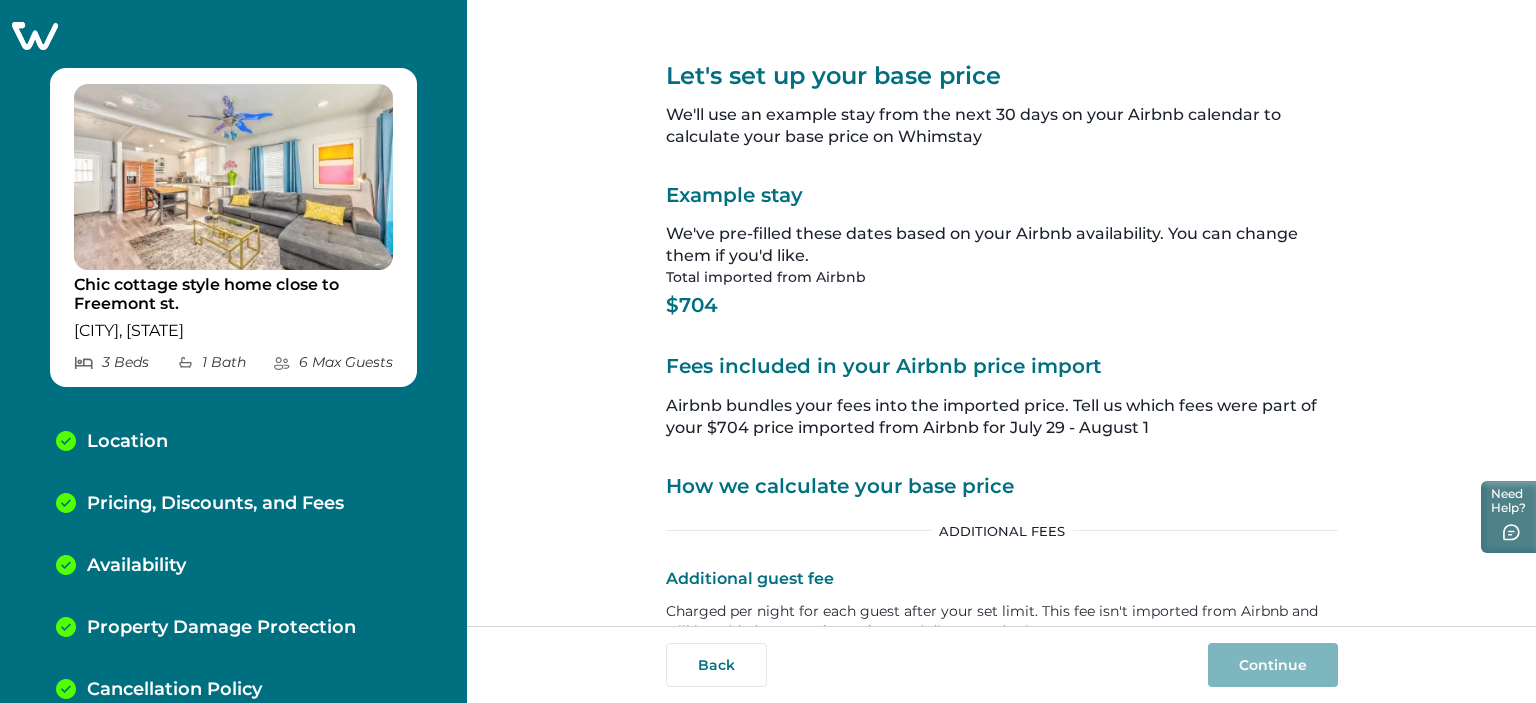 click on "$704" at bounding box center (1002, 305) 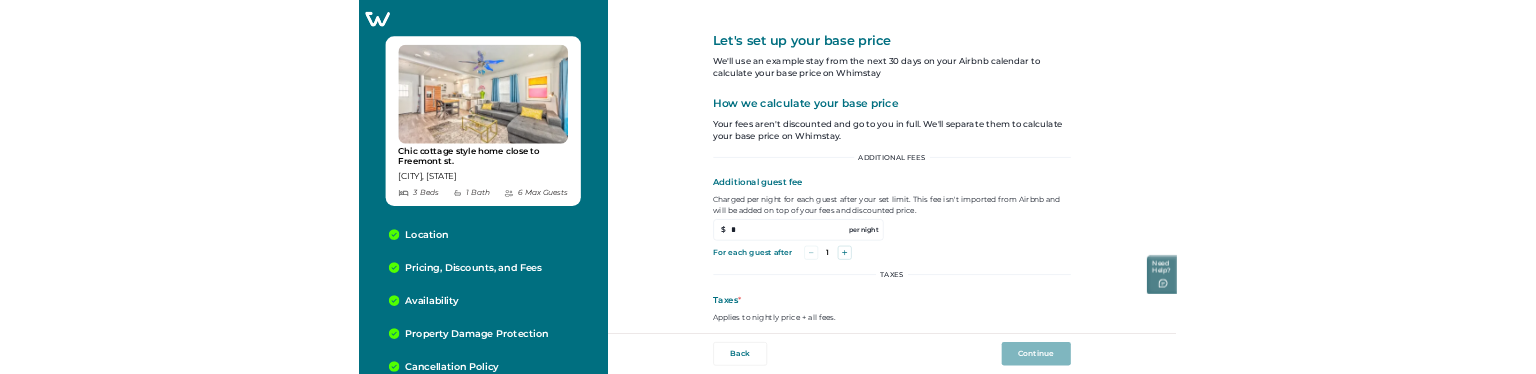 scroll, scrollTop: 0, scrollLeft: 0, axis: both 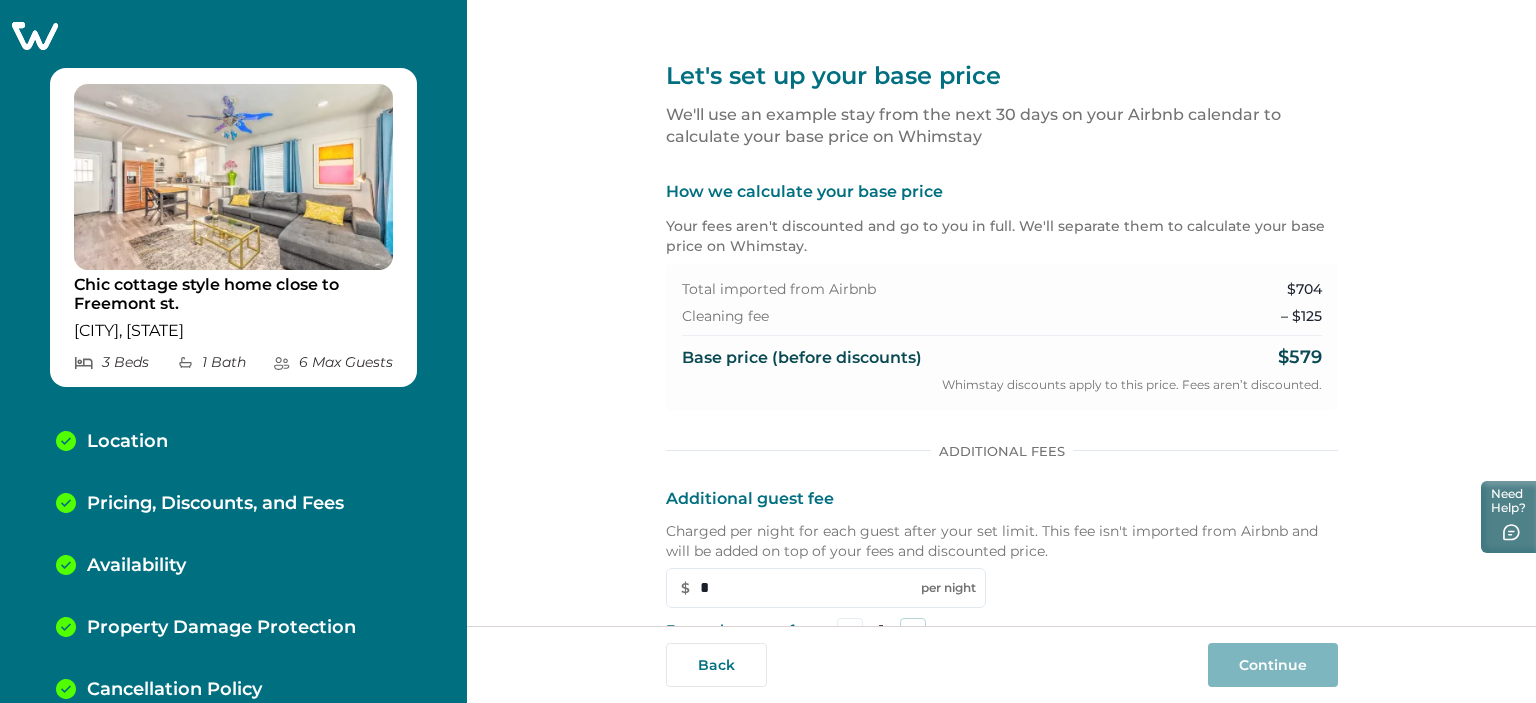click on "Chic cottage style home close to Freemont st. Sandy Springs, GA   3   Bed s   1   Bath   6   Max Guest s Location Pricing, Discounts, and Fees Availability Property Damage Protection Cancellation Policy Minimum Age Requirement Calendar Sync" at bounding box center (233, 351) 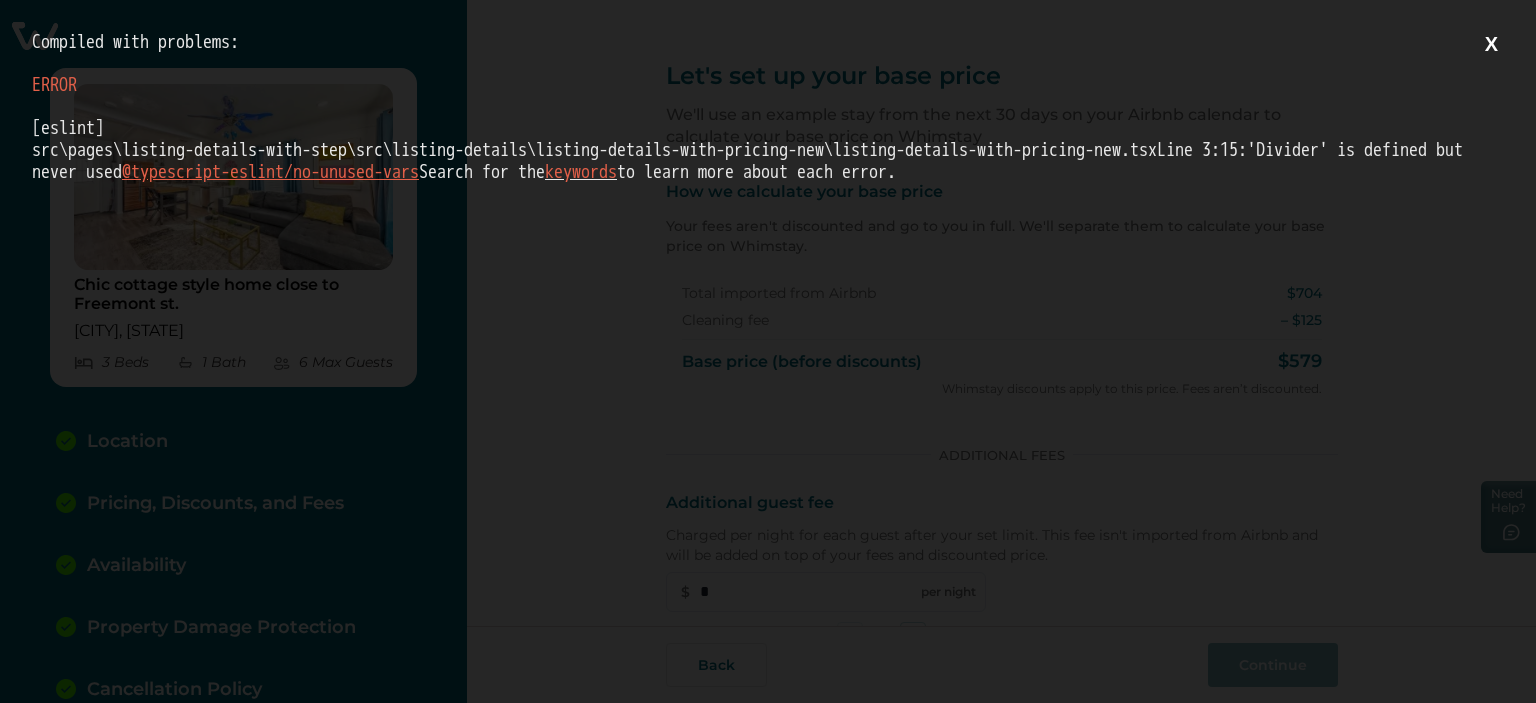 scroll, scrollTop: 0, scrollLeft: 0, axis: both 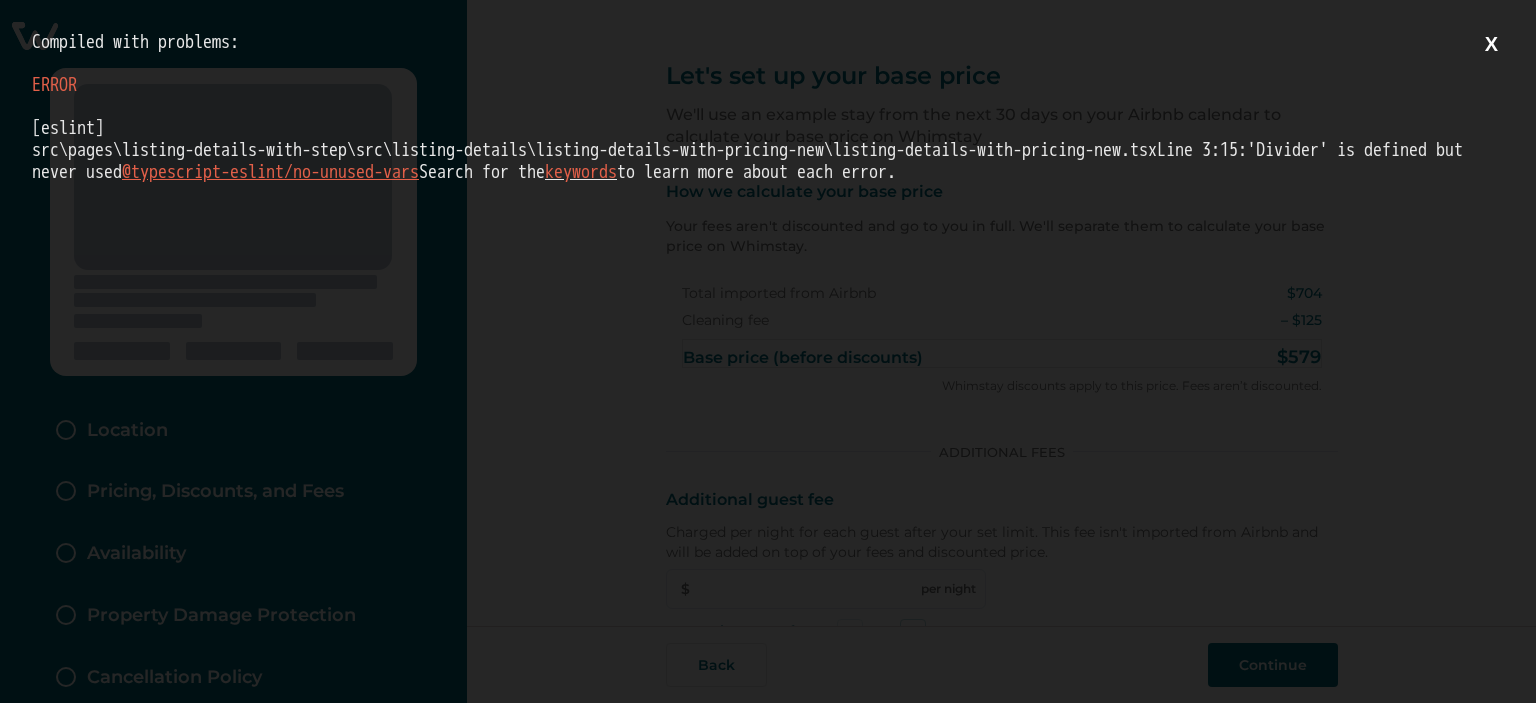 click on "X" at bounding box center (1491, 44) 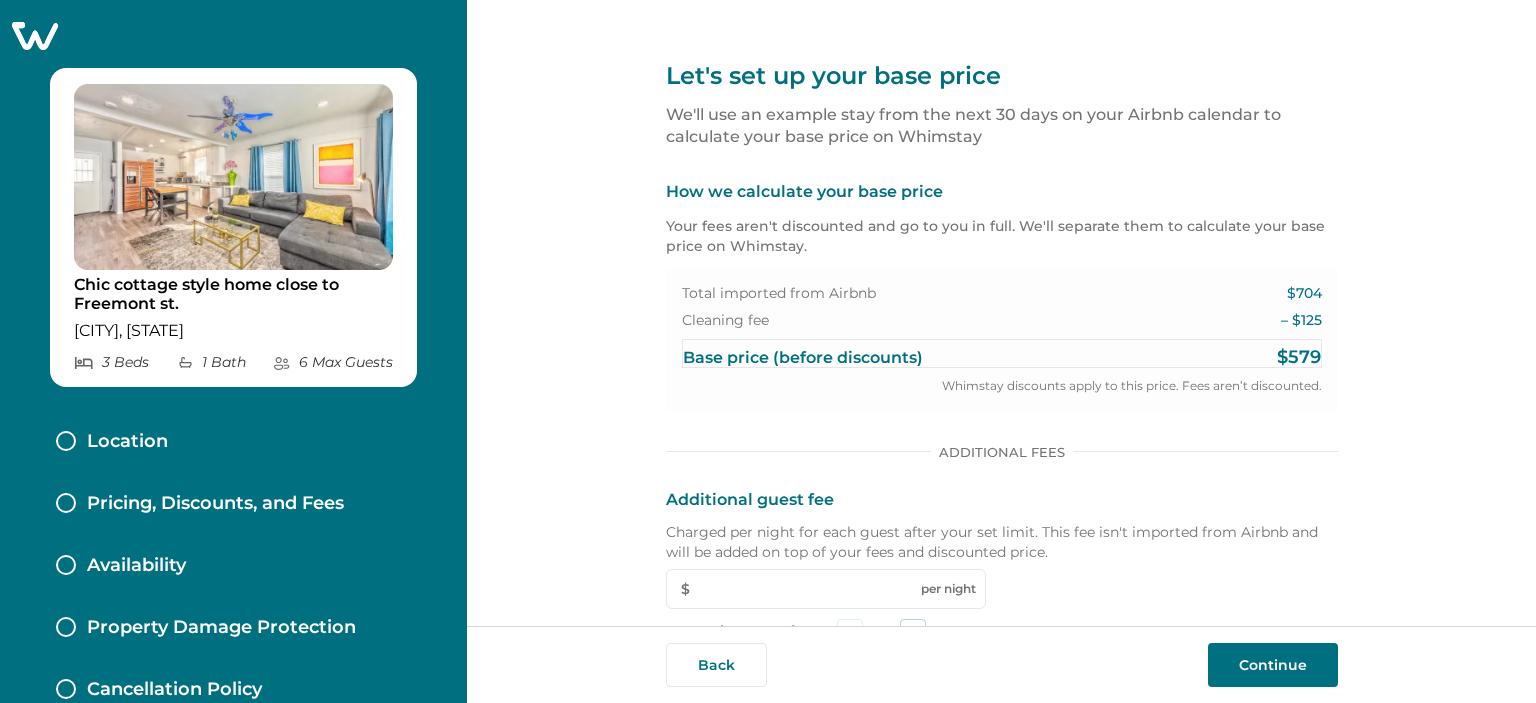 type on "*" 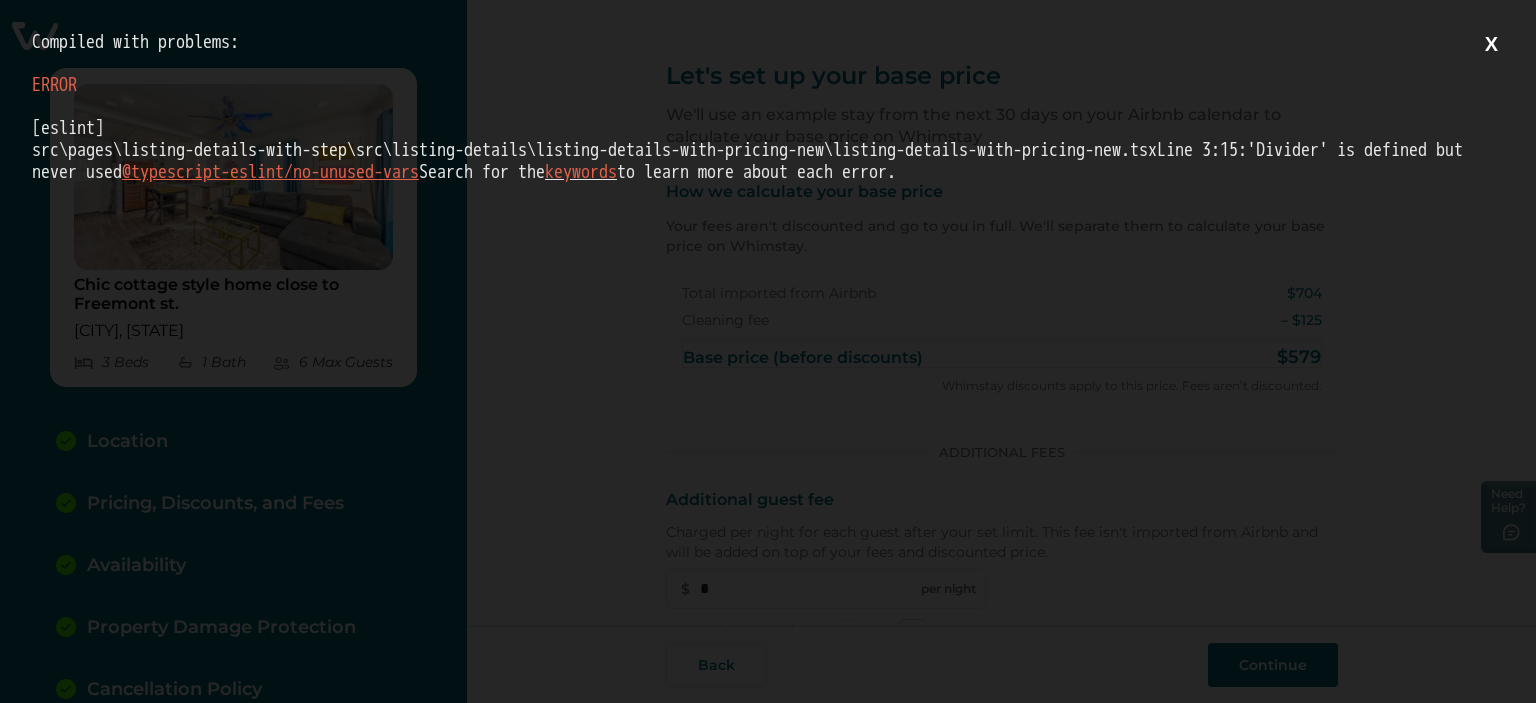 scroll, scrollTop: 0, scrollLeft: 0, axis: both 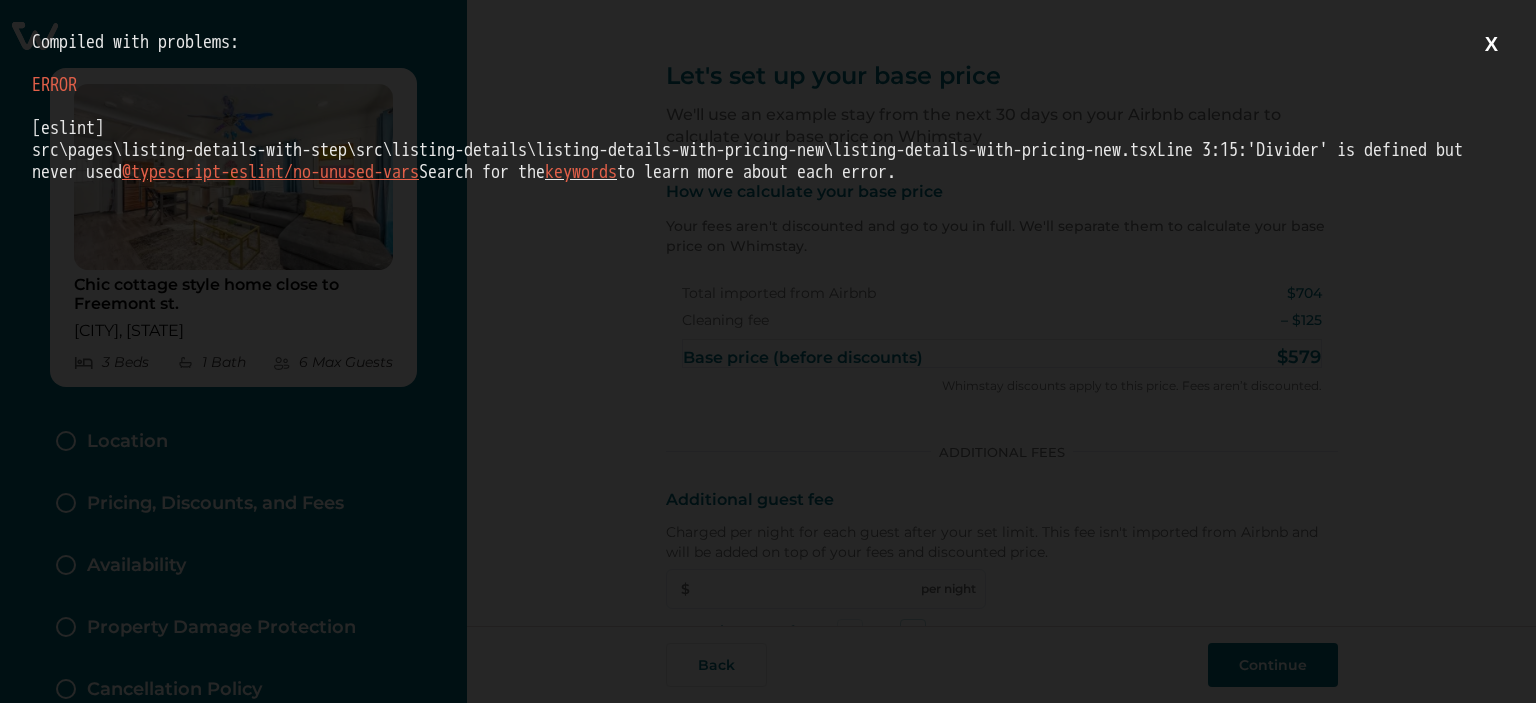 type on "*" 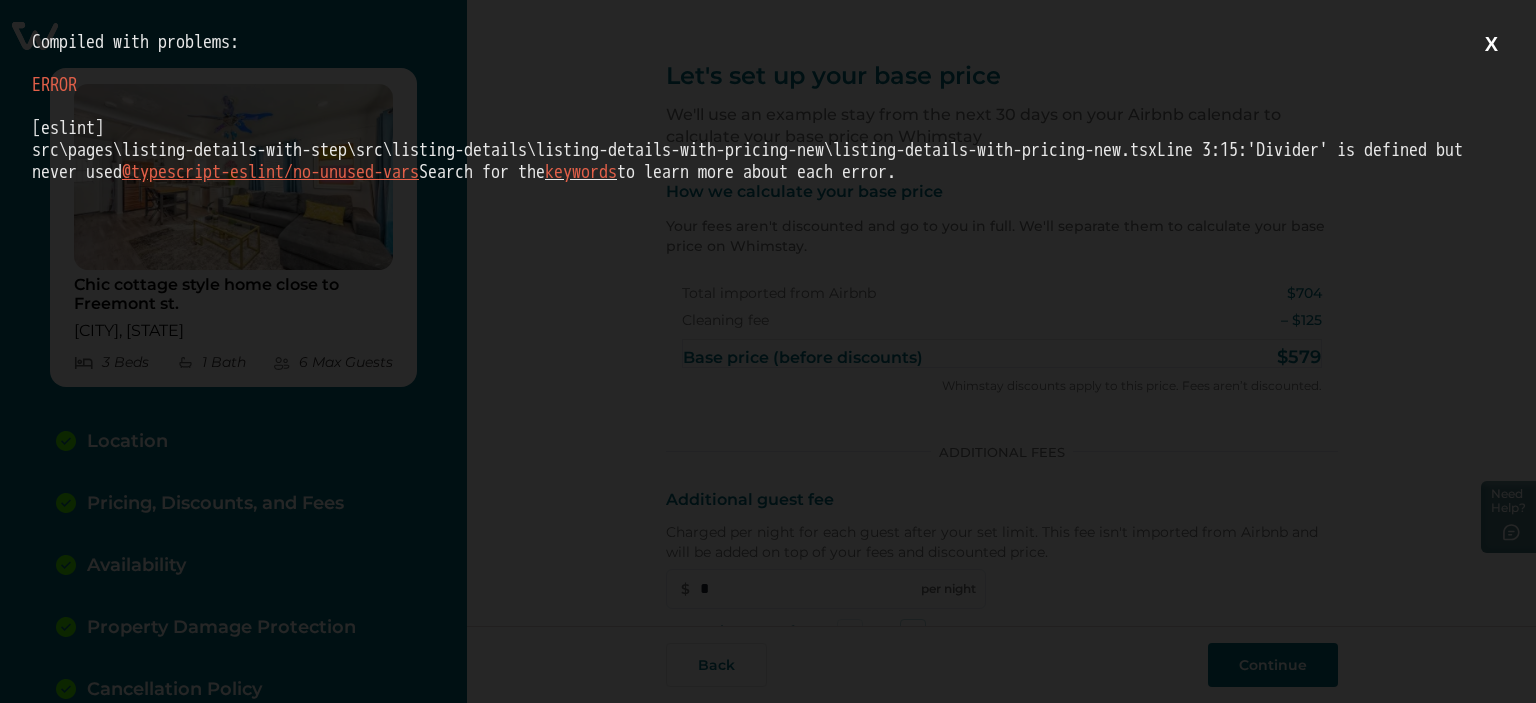 click on "X" at bounding box center [1491, 44] 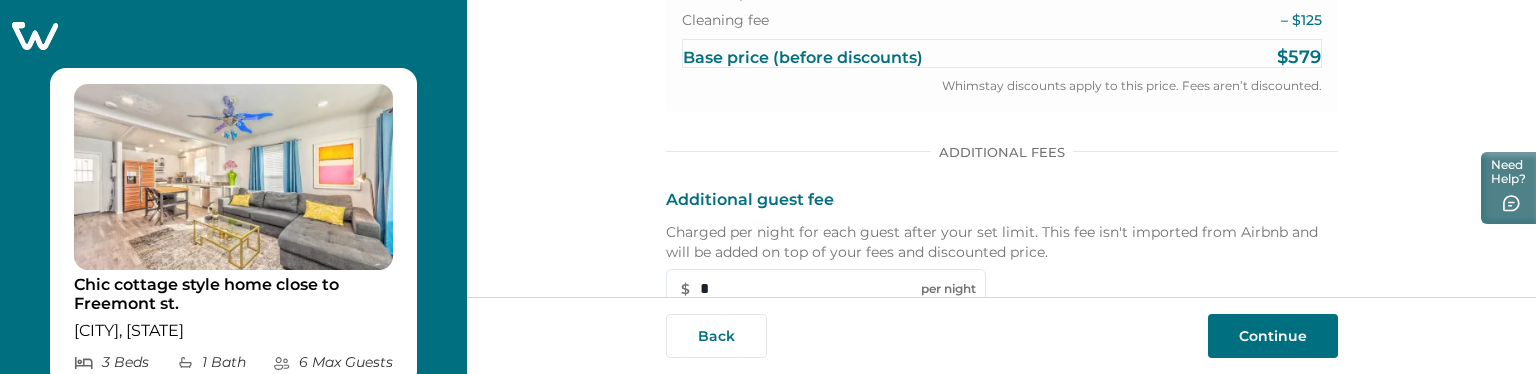 scroll, scrollTop: 200, scrollLeft: 0, axis: vertical 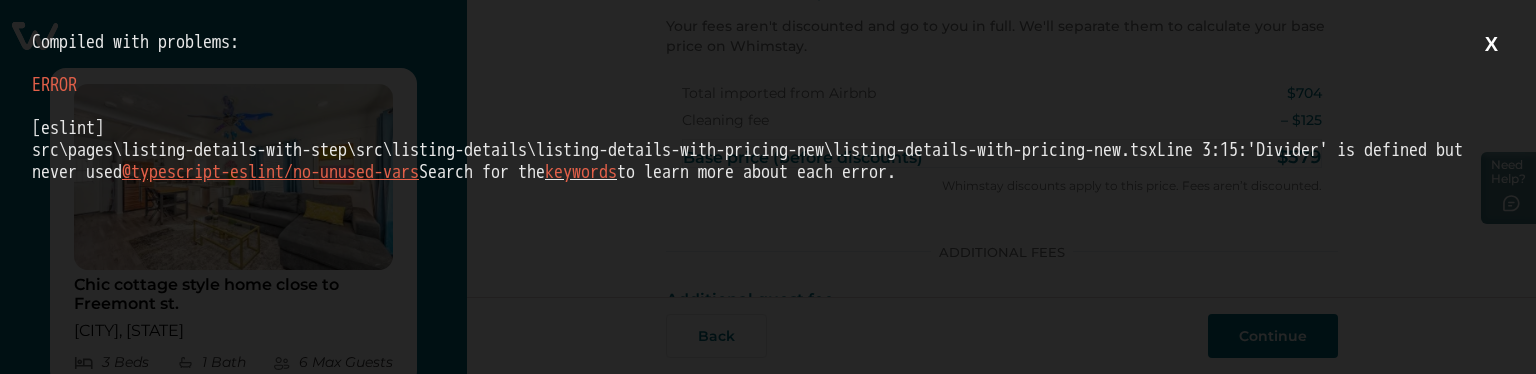 click on "X" at bounding box center [1491, 44] 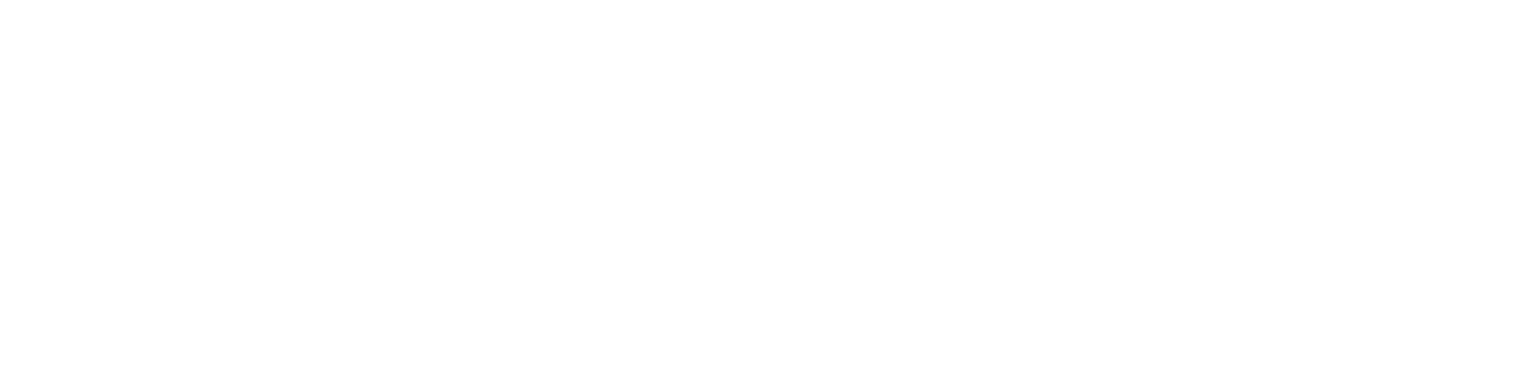 scroll, scrollTop: 0, scrollLeft: 0, axis: both 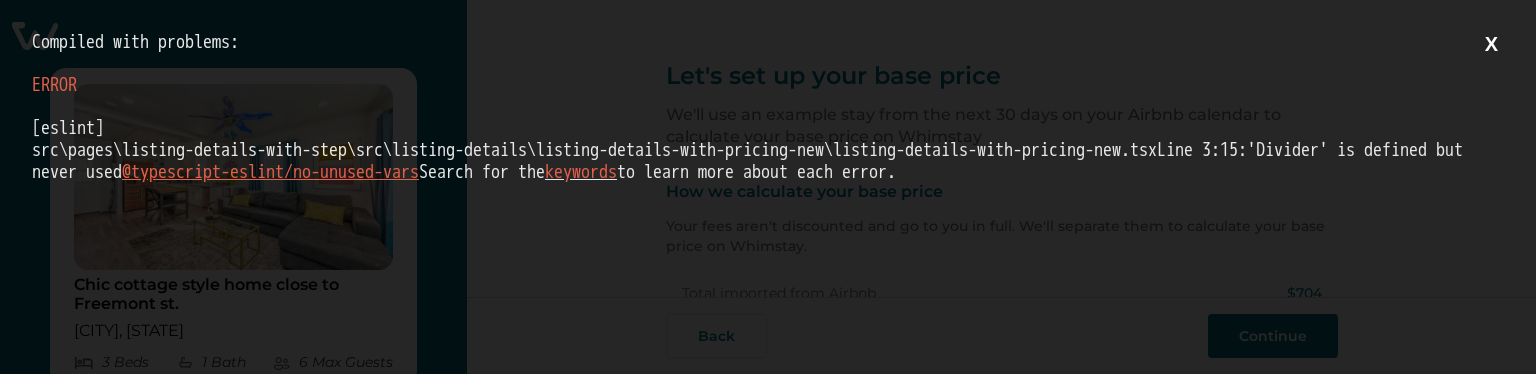 type on "*" 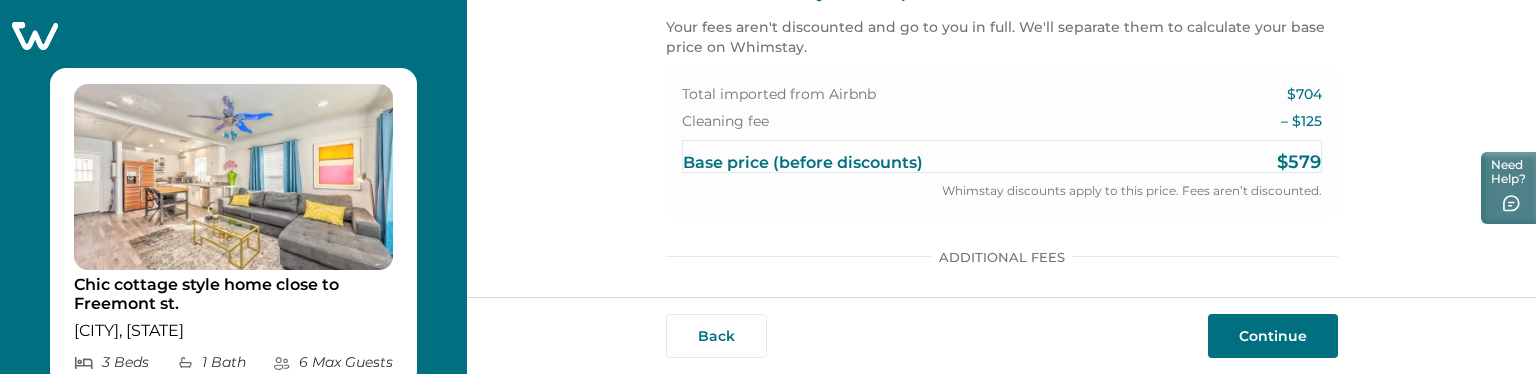 scroll, scrollTop: 200, scrollLeft: 0, axis: vertical 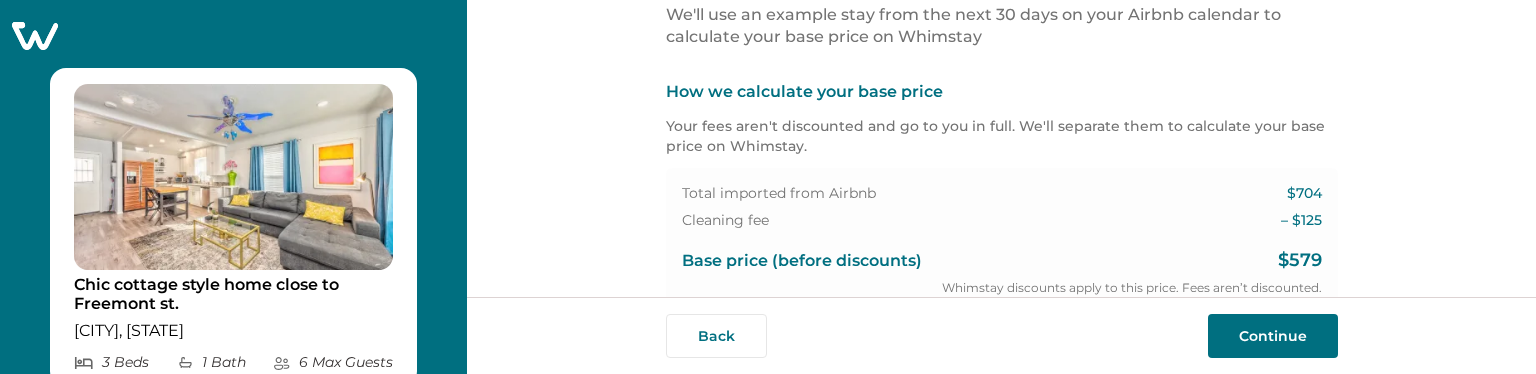 type on "*" 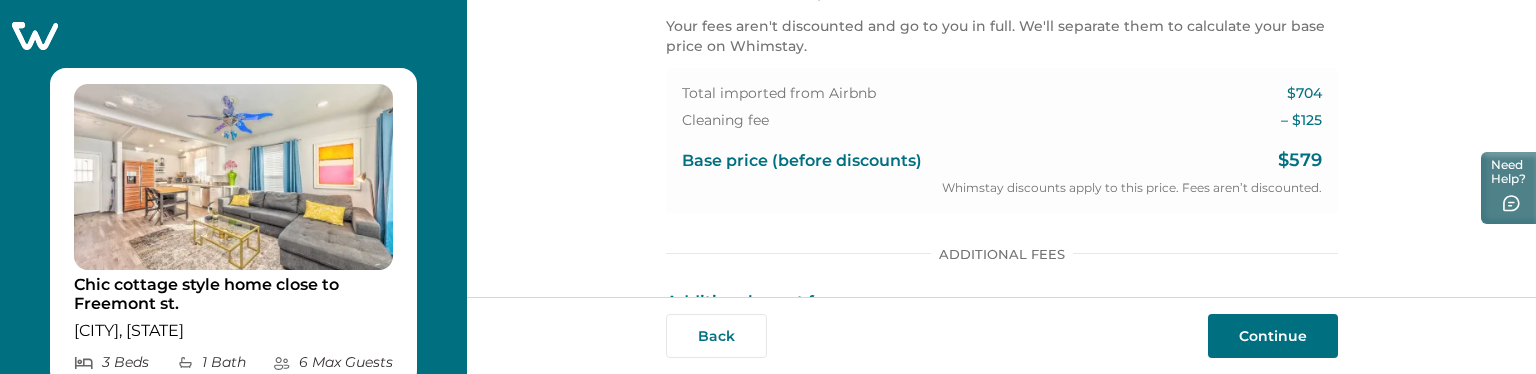 scroll, scrollTop: 100, scrollLeft: 0, axis: vertical 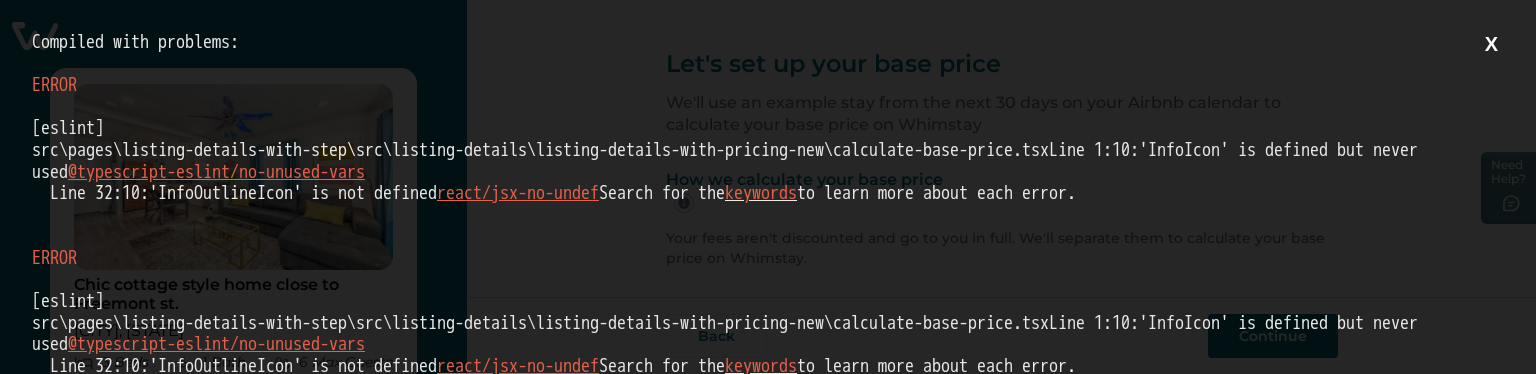 click on "X" at bounding box center (1491, 44) 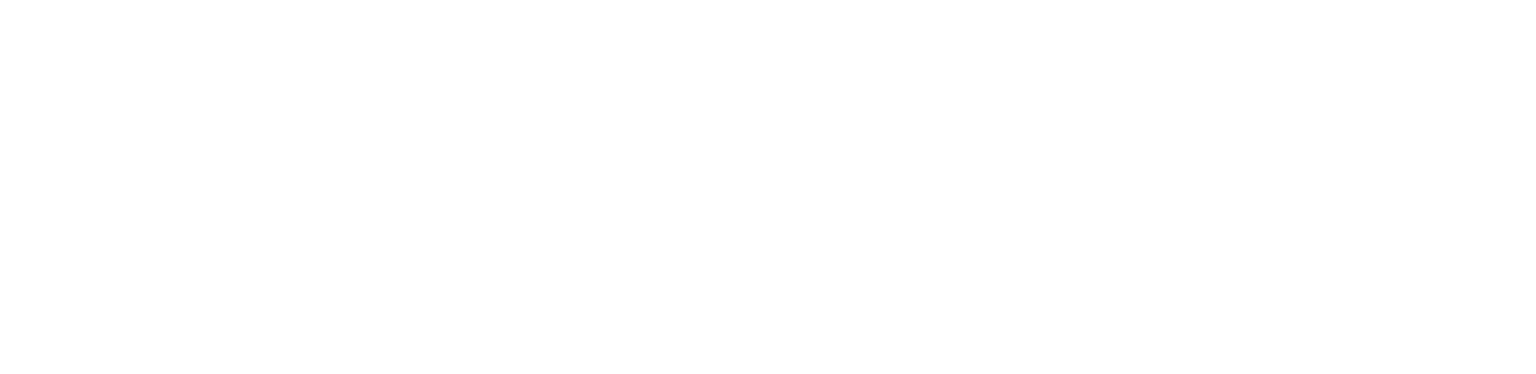 scroll, scrollTop: 0, scrollLeft: 0, axis: both 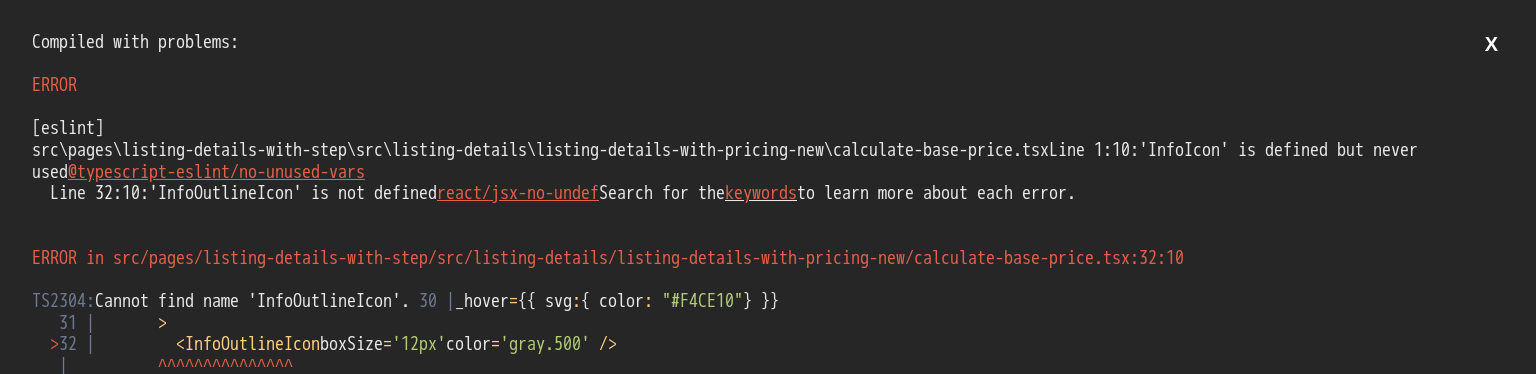 click on "X" at bounding box center [1491, 44] 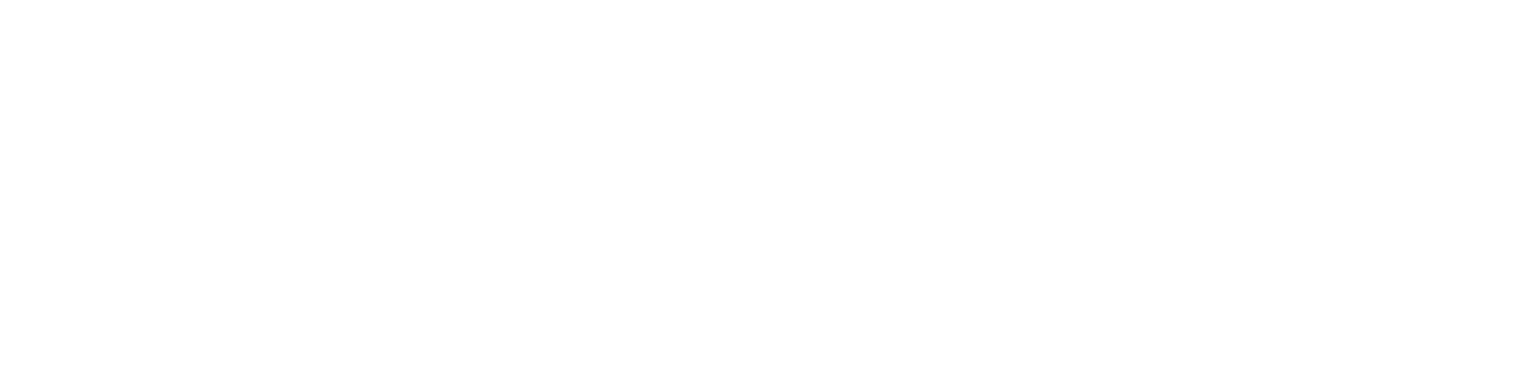 scroll, scrollTop: 0, scrollLeft: 0, axis: both 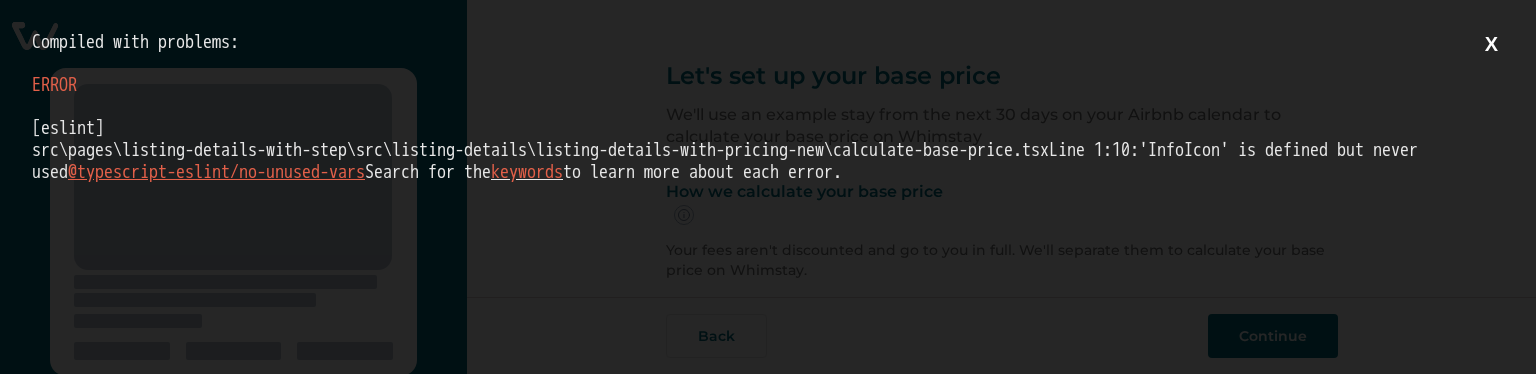 click on "X" at bounding box center (1491, 44) 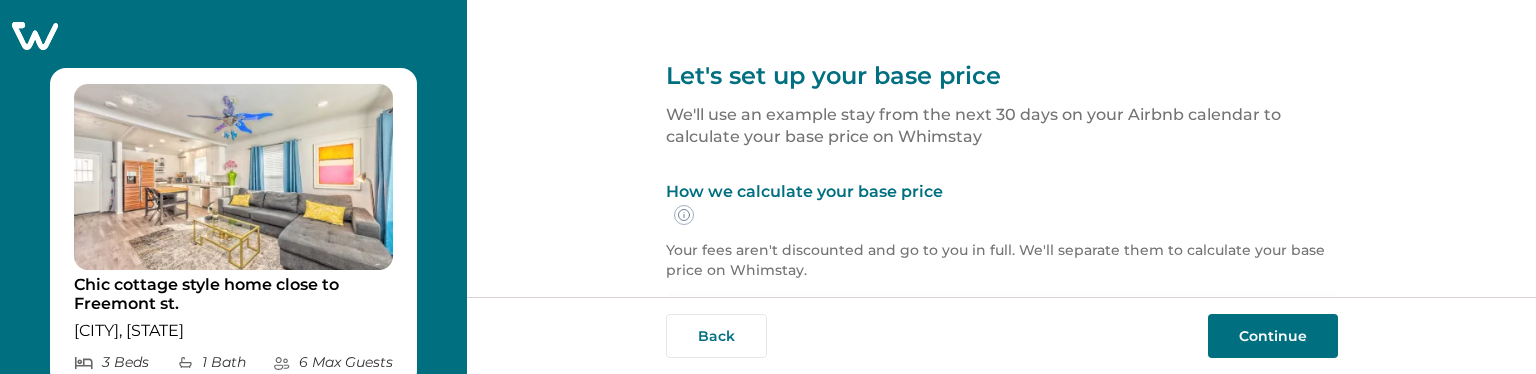 type on "*" 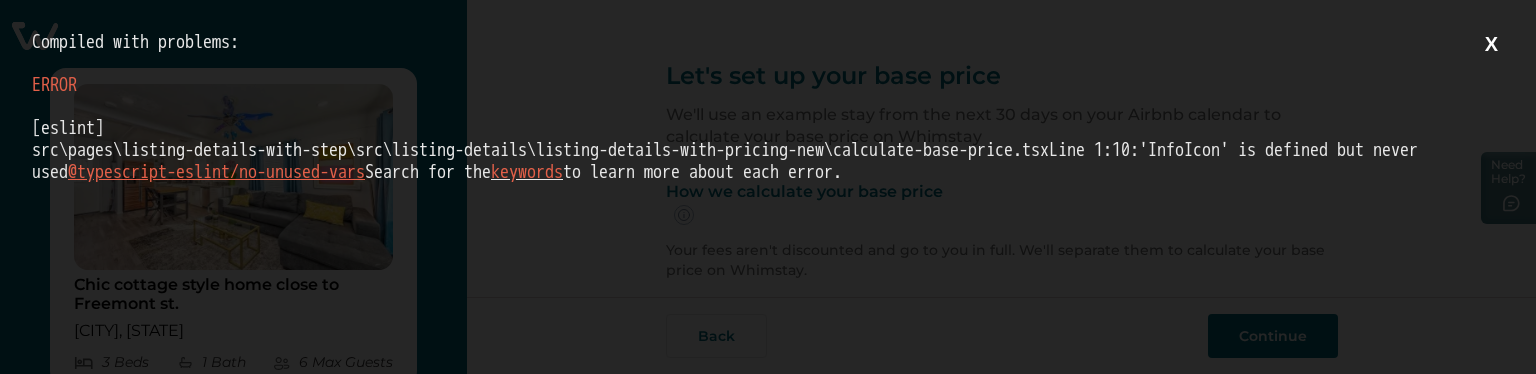 scroll, scrollTop: 0, scrollLeft: 0, axis: both 